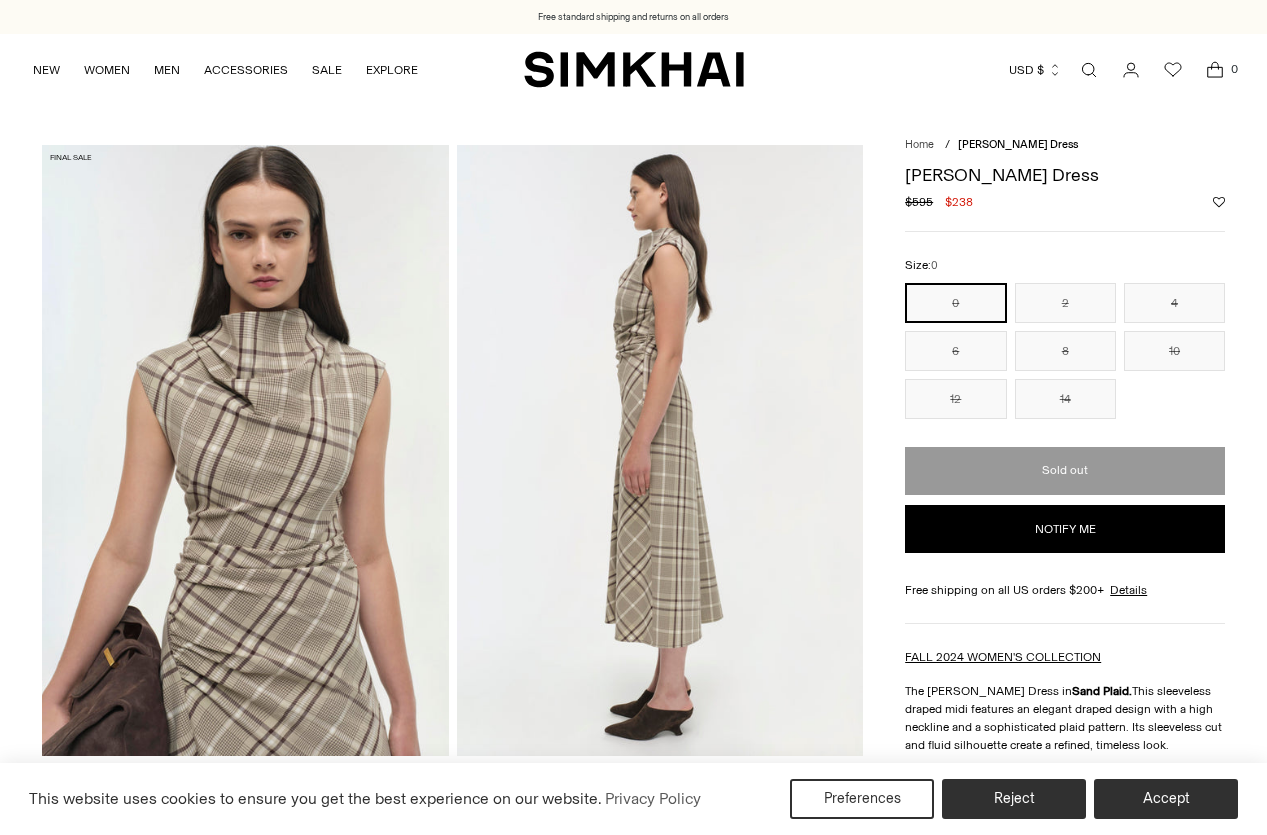 scroll, scrollTop: 0, scrollLeft: 0, axis: both 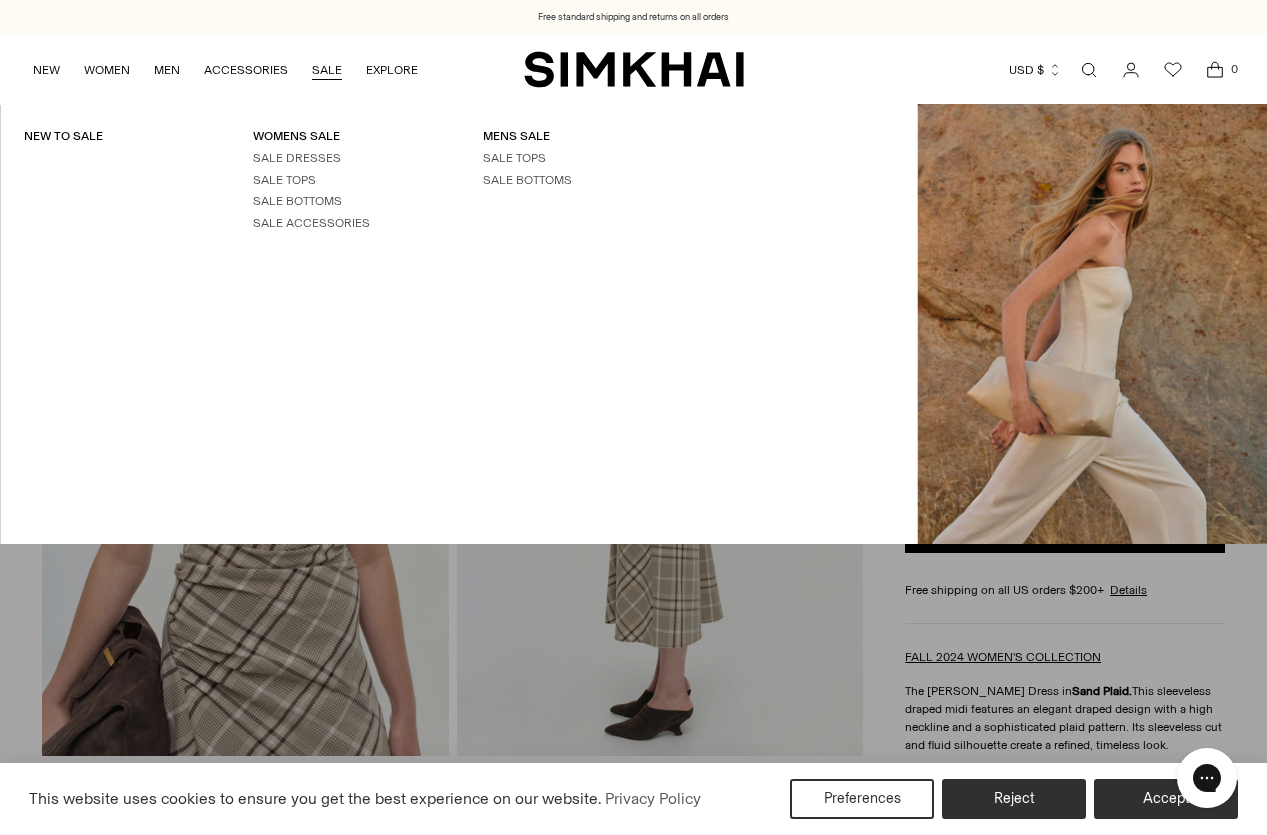 click on "NEW
WOMEN
New Arrivals
Best Sellers
Shop All
Signature
Exclusives
Pre-Fall 2025
Sale
READY TO WEAR
Shop All
Dresses
Tops
Knits
Skirts Denim" at bounding box center [225, 69] 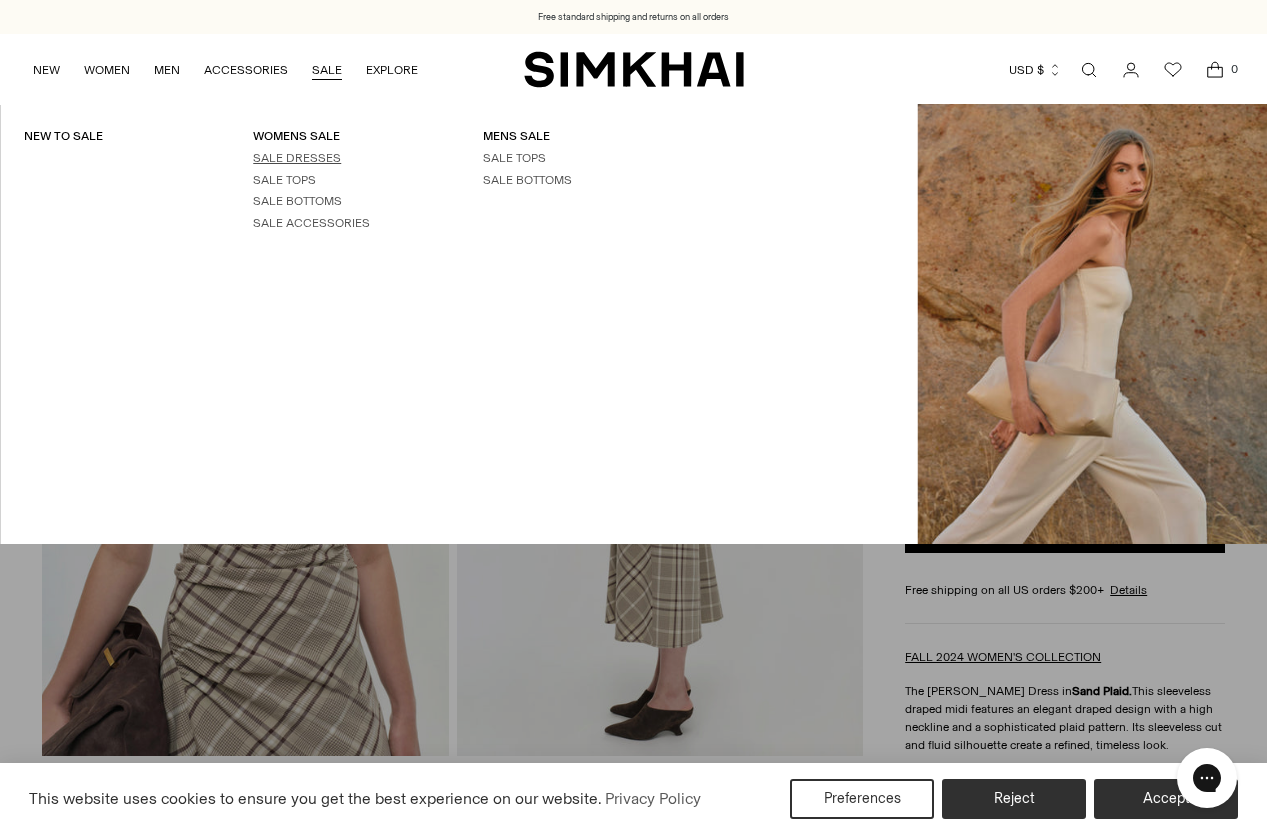 click on "SALE DRESSES" at bounding box center (297, 158) 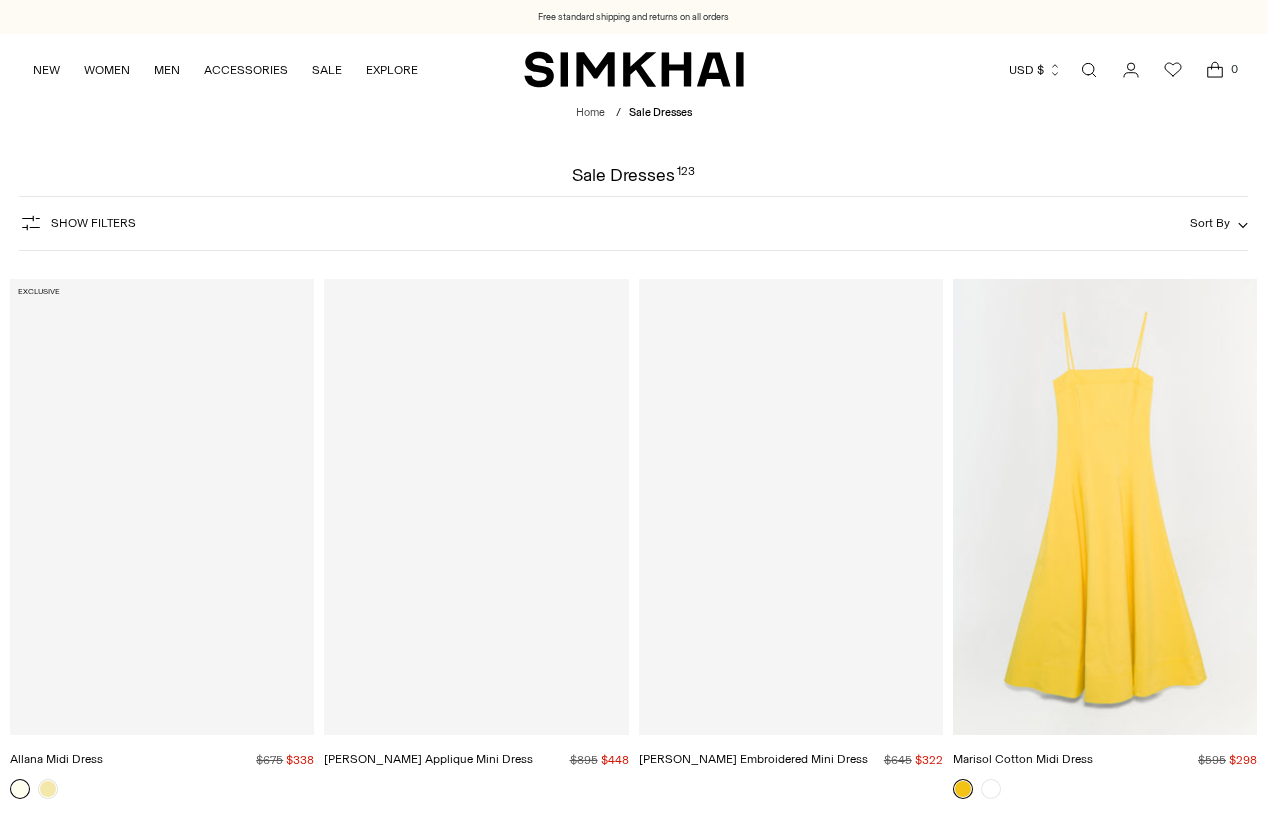 scroll, scrollTop: 0, scrollLeft: 0, axis: both 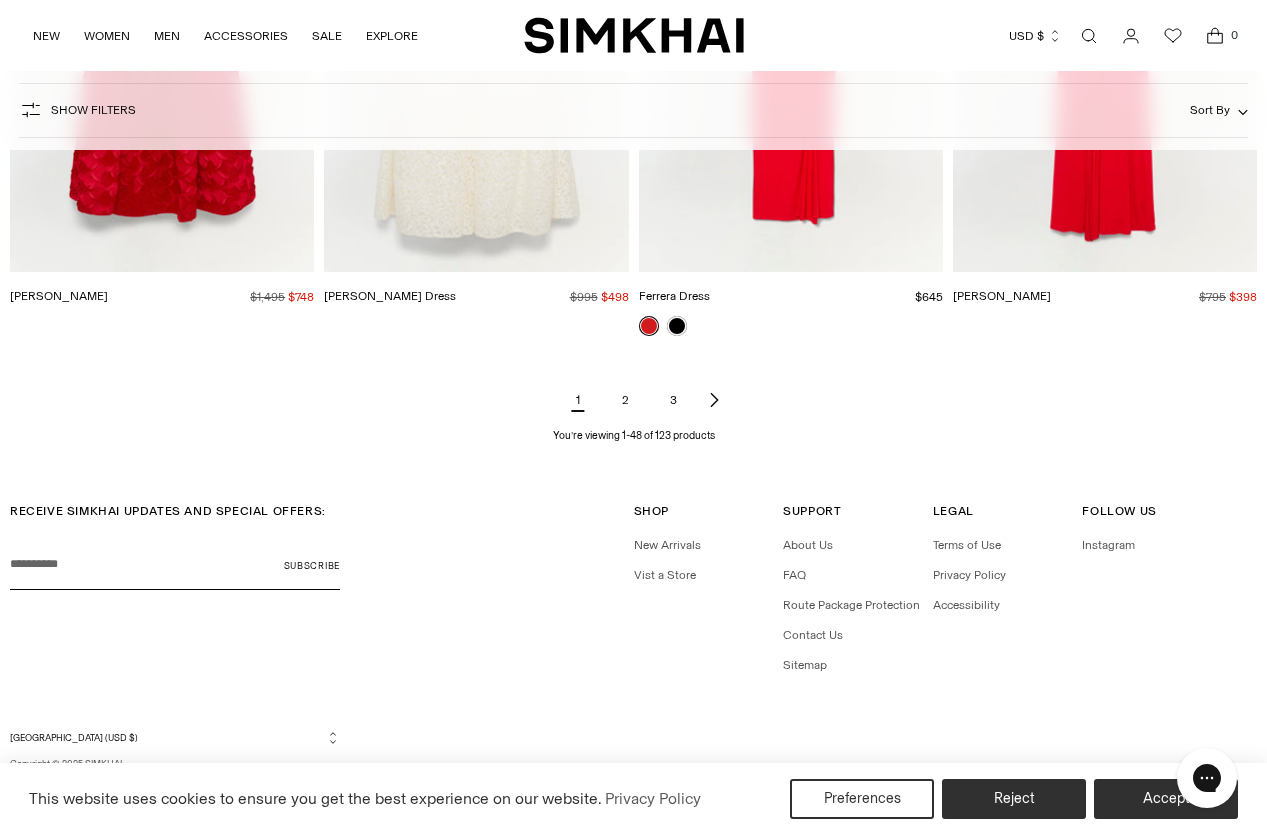 click on "2" at bounding box center [626, 400] 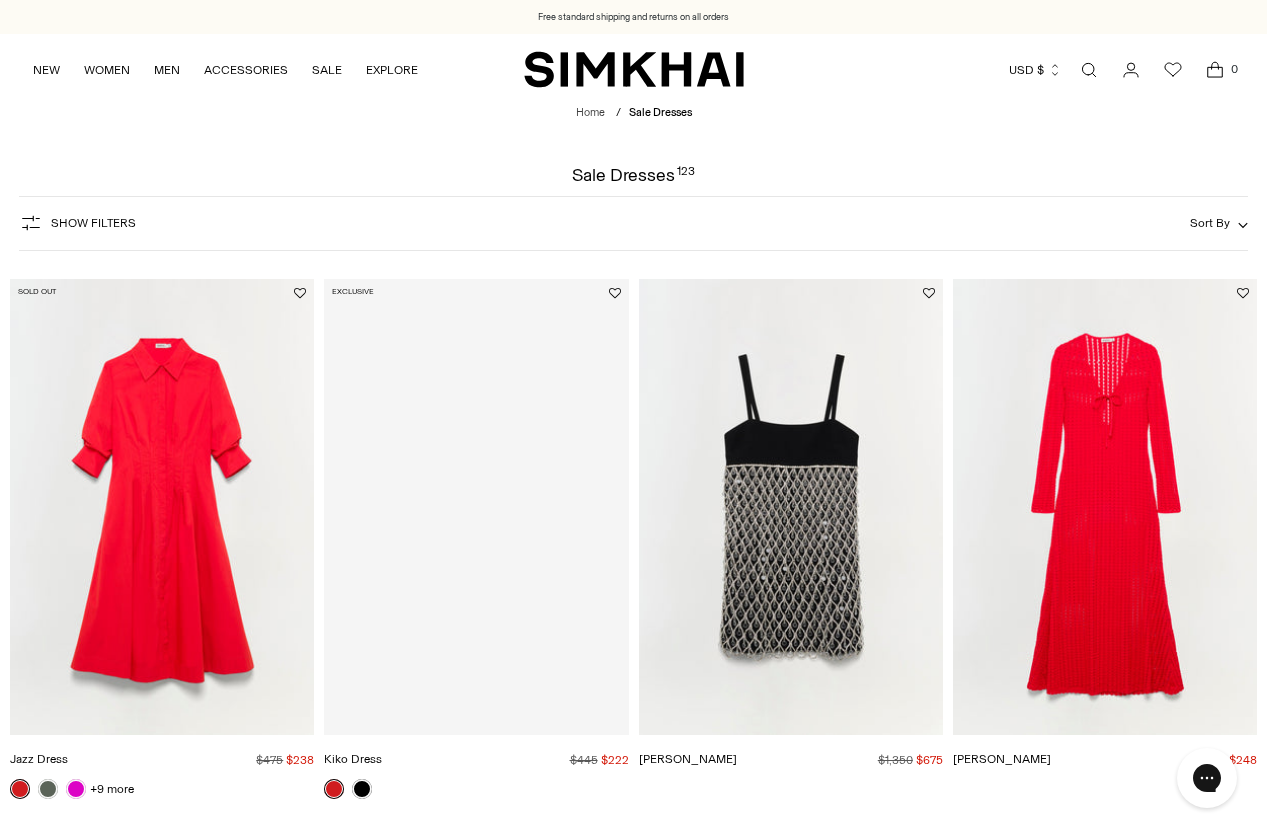 scroll, scrollTop: 0, scrollLeft: 0, axis: both 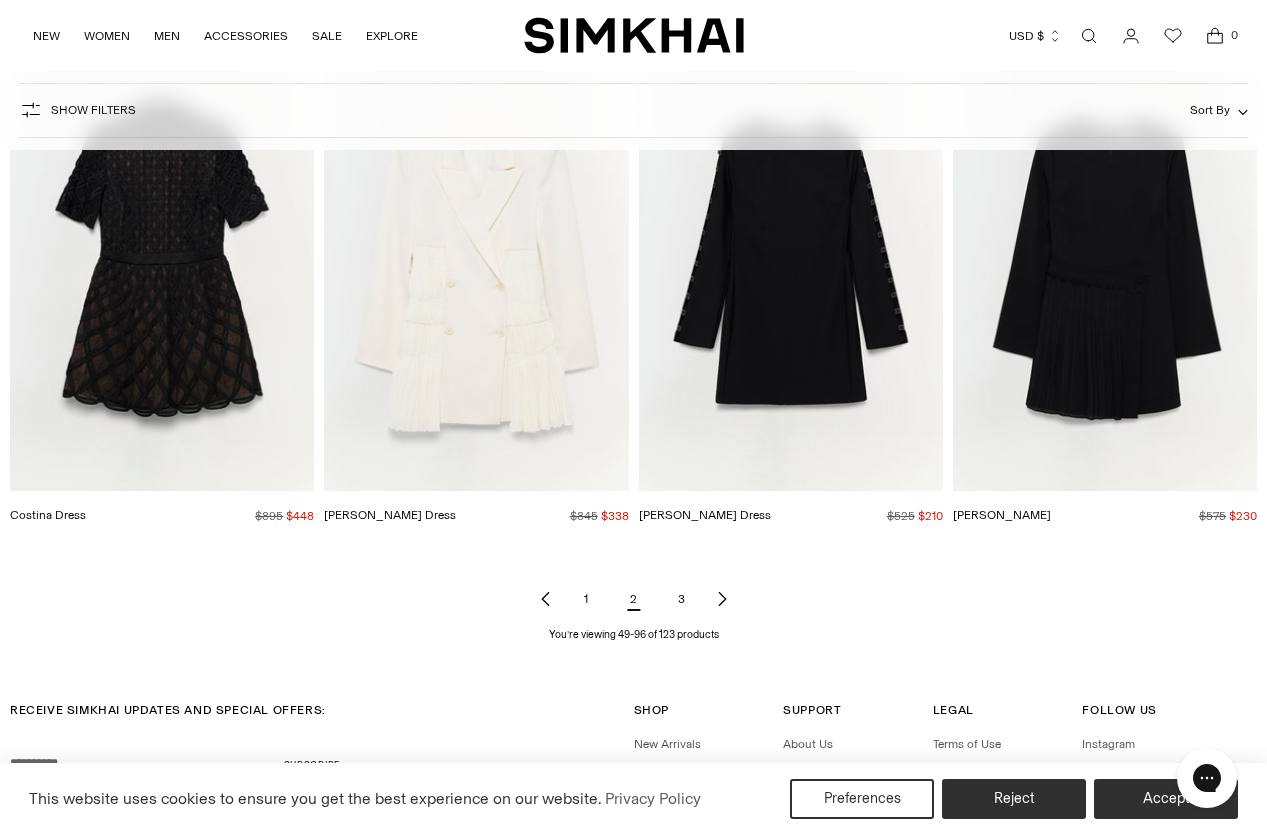 click on "3" at bounding box center (682, 599) 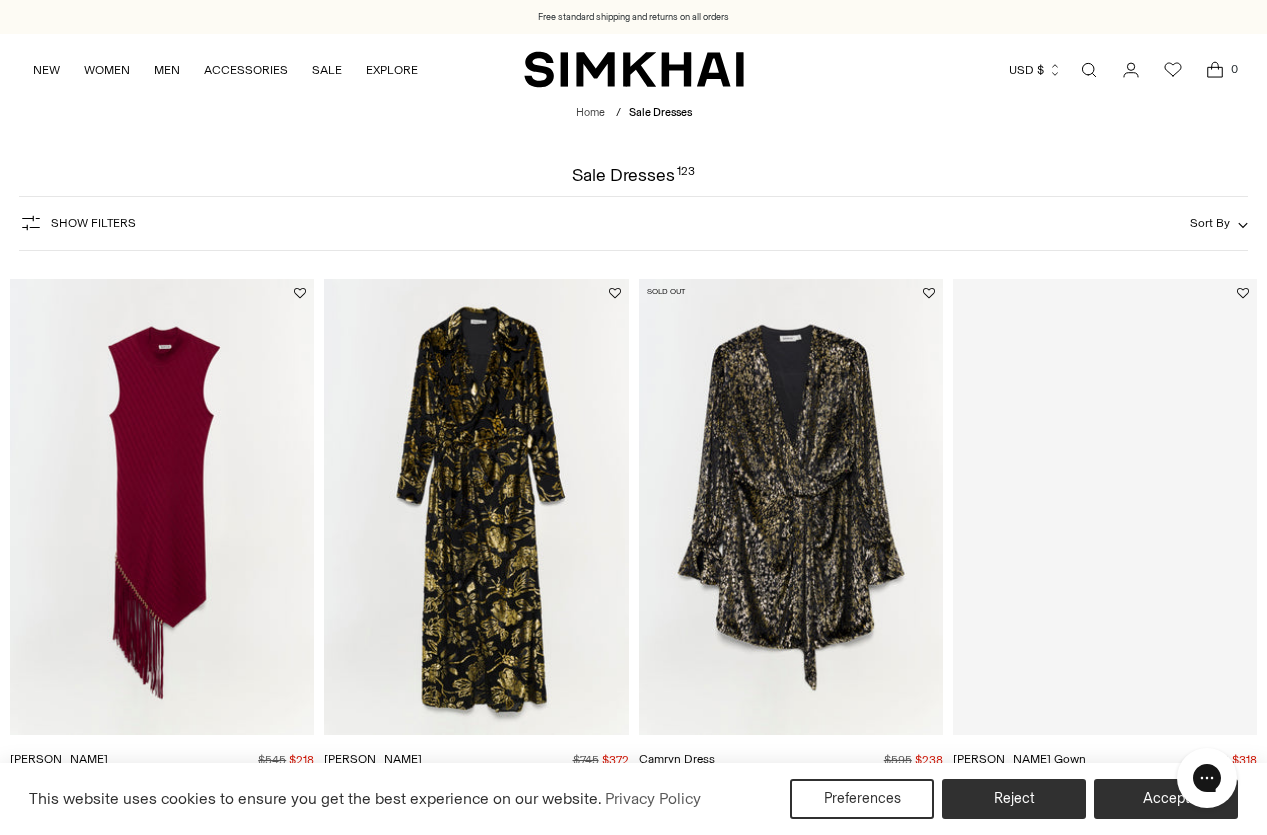 scroll, scrollTop: 0, scrollLeft: 0, axis: both 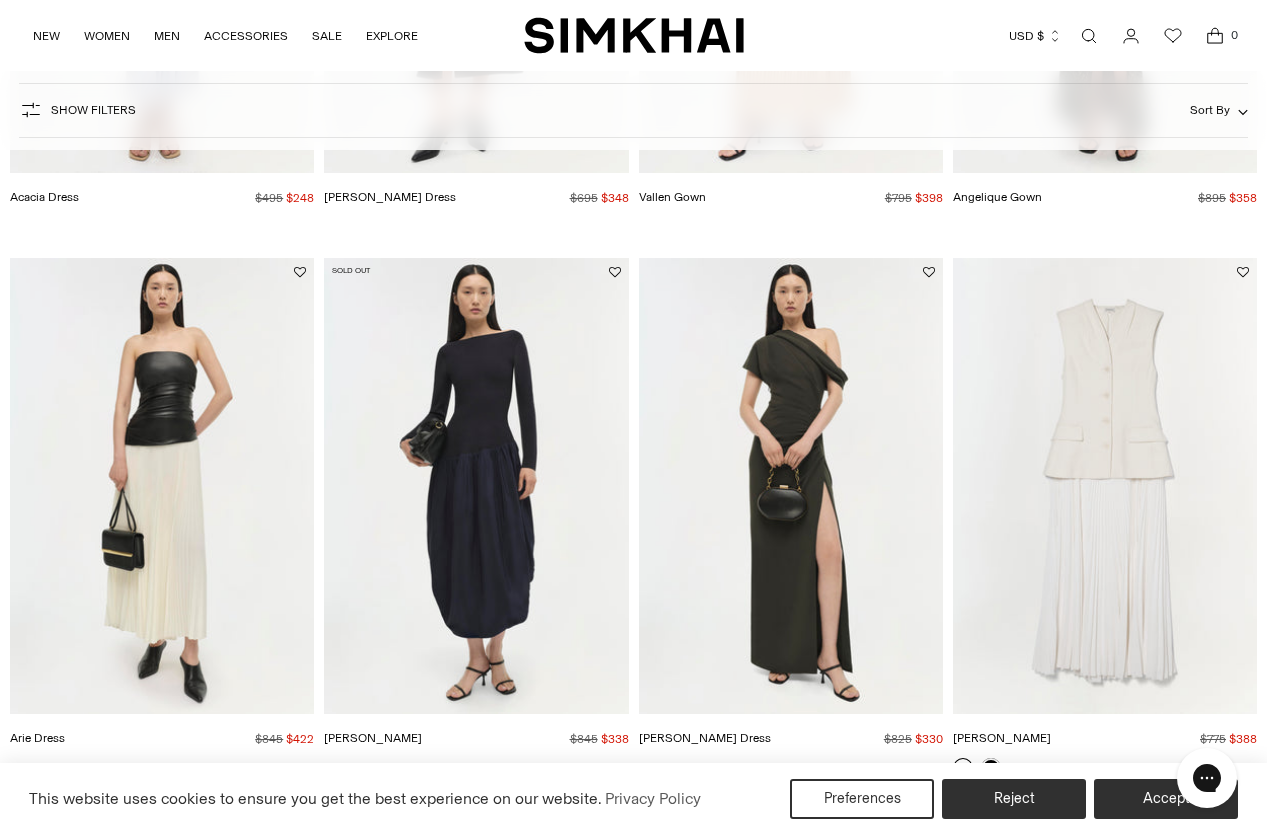 click at bounding box center [0, 0] 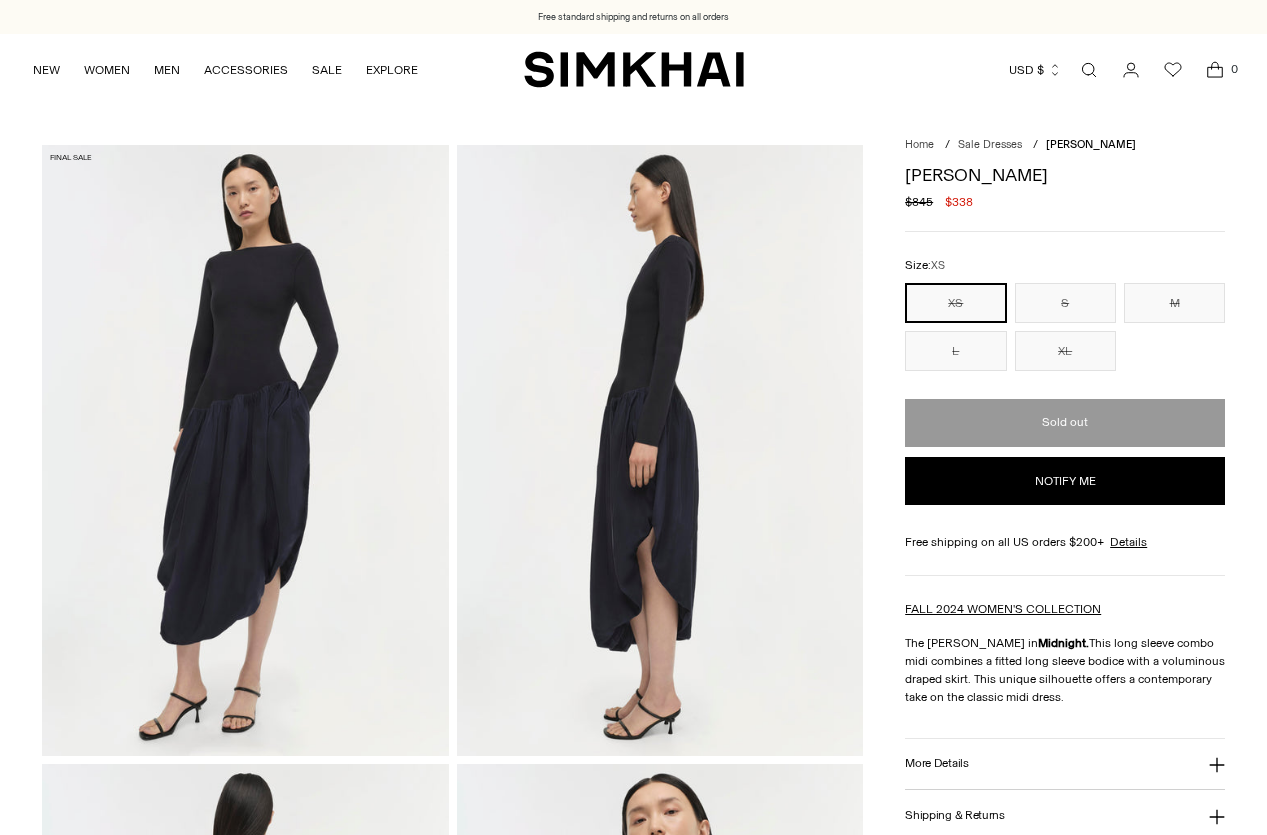 scroll, scrollTop: 0, scrollLeft: 0, axis: both 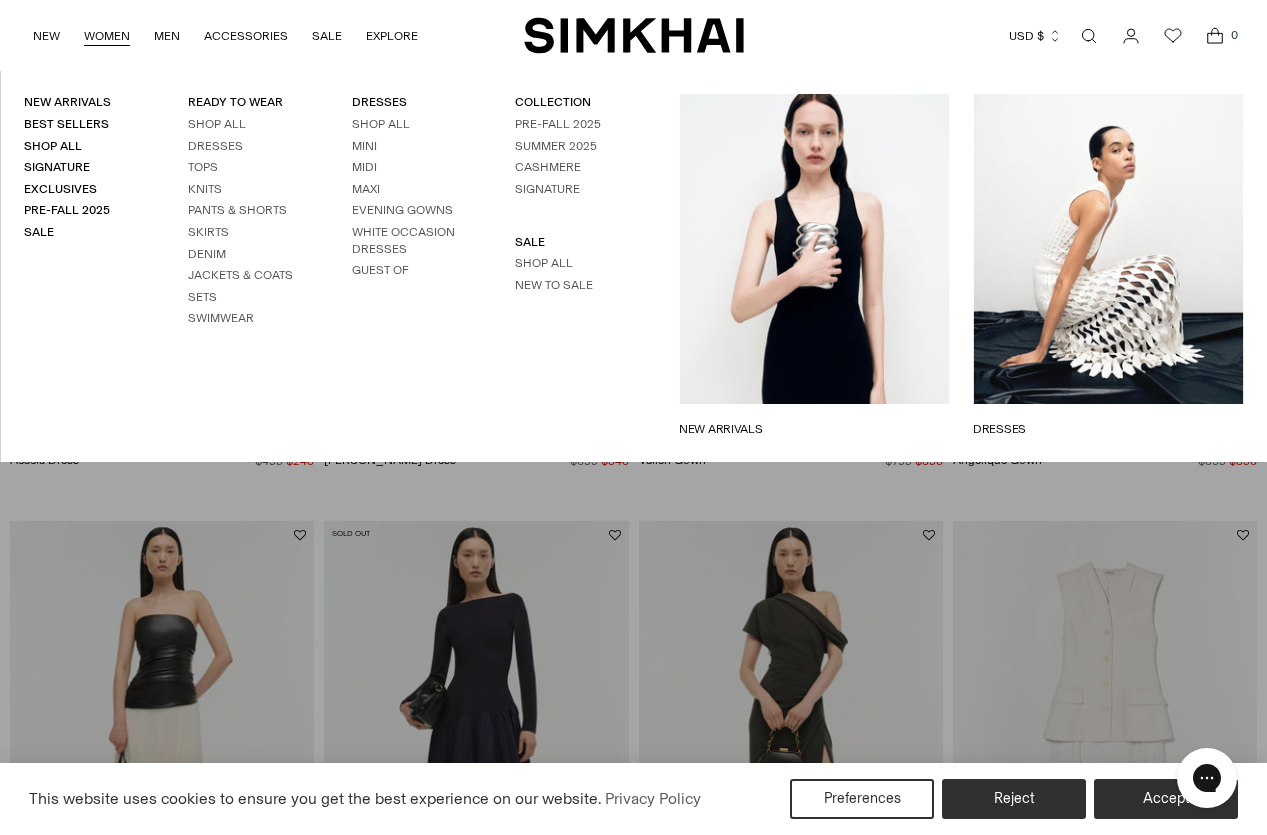 click on "WOMEN" at bounding box center (107, 36) 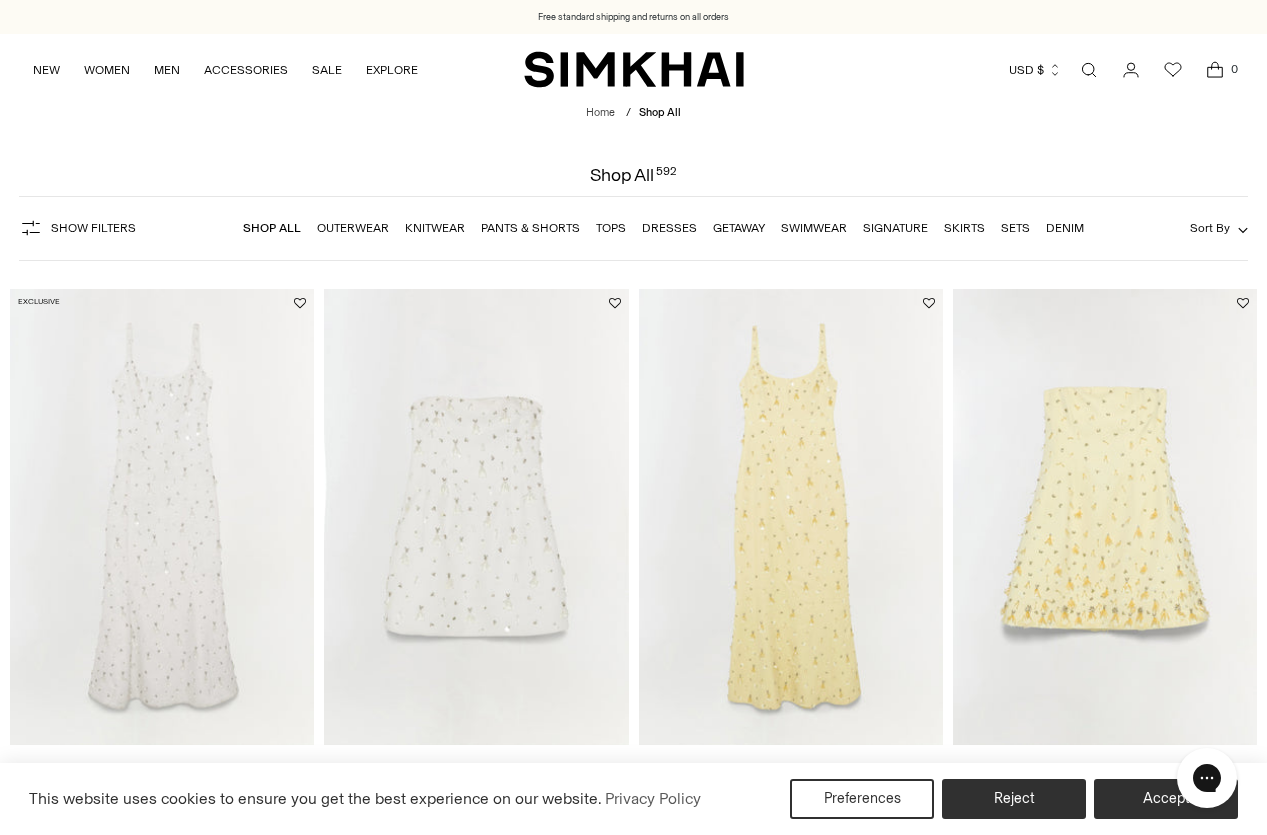 scroll, scrollTop: 0, scrollLeft: 0, axis: both 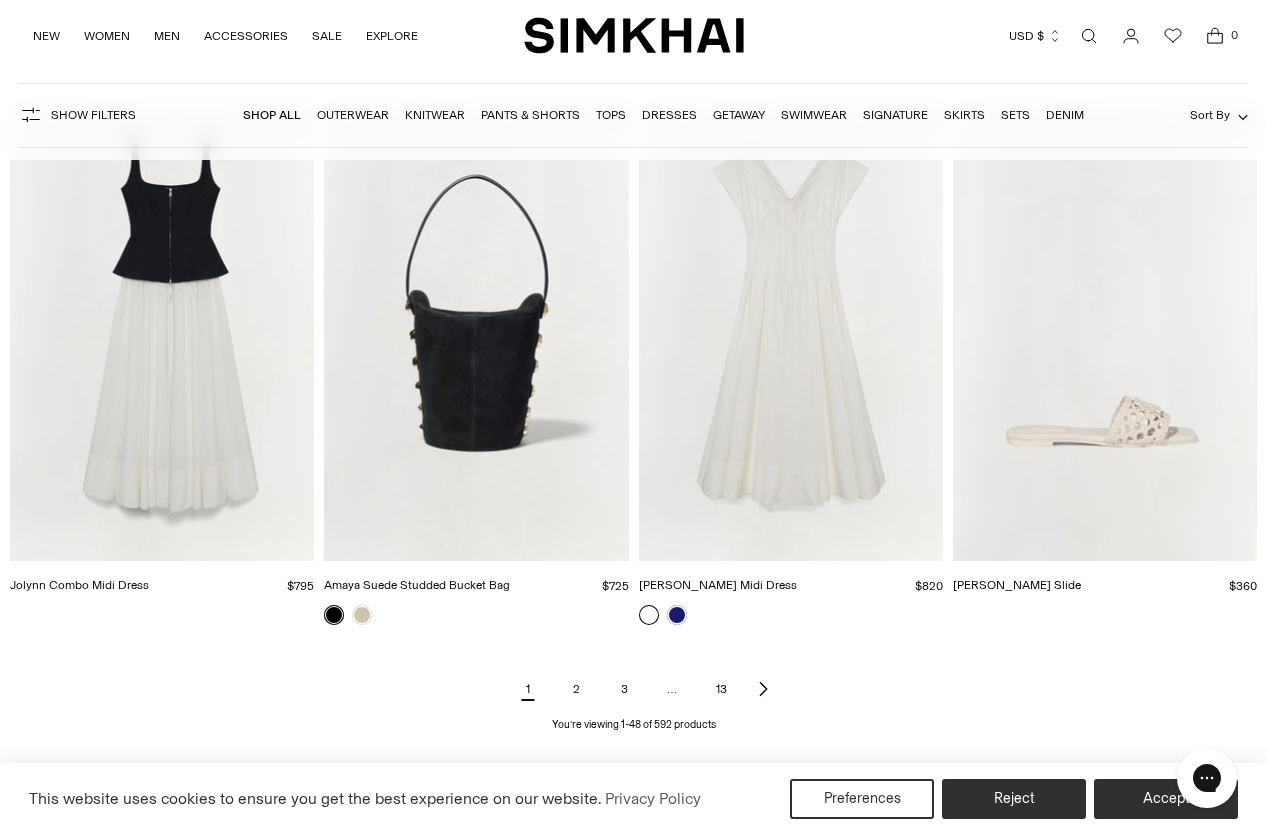 click on "2" at bounding box center (576, 689) 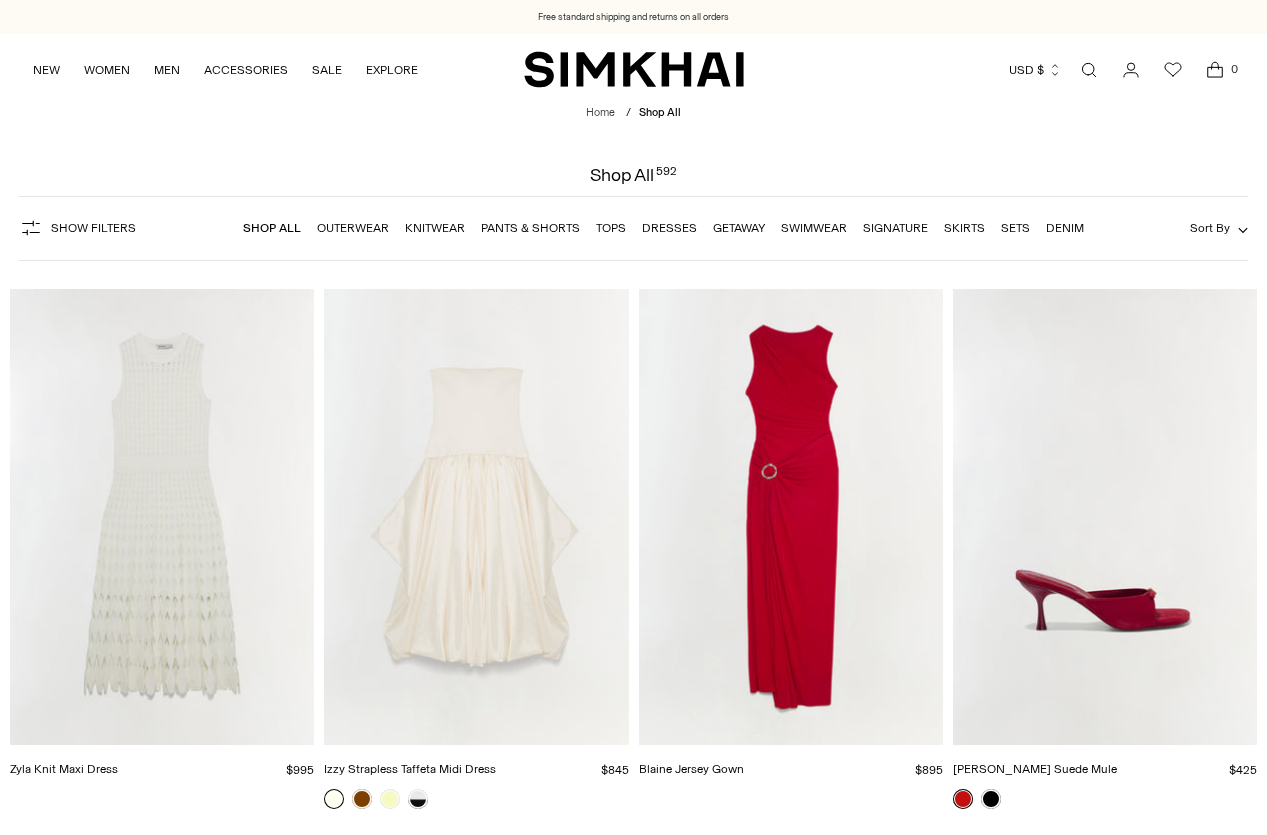 scroll, scrollTop: 0, scrollLeft: 0, axis: both 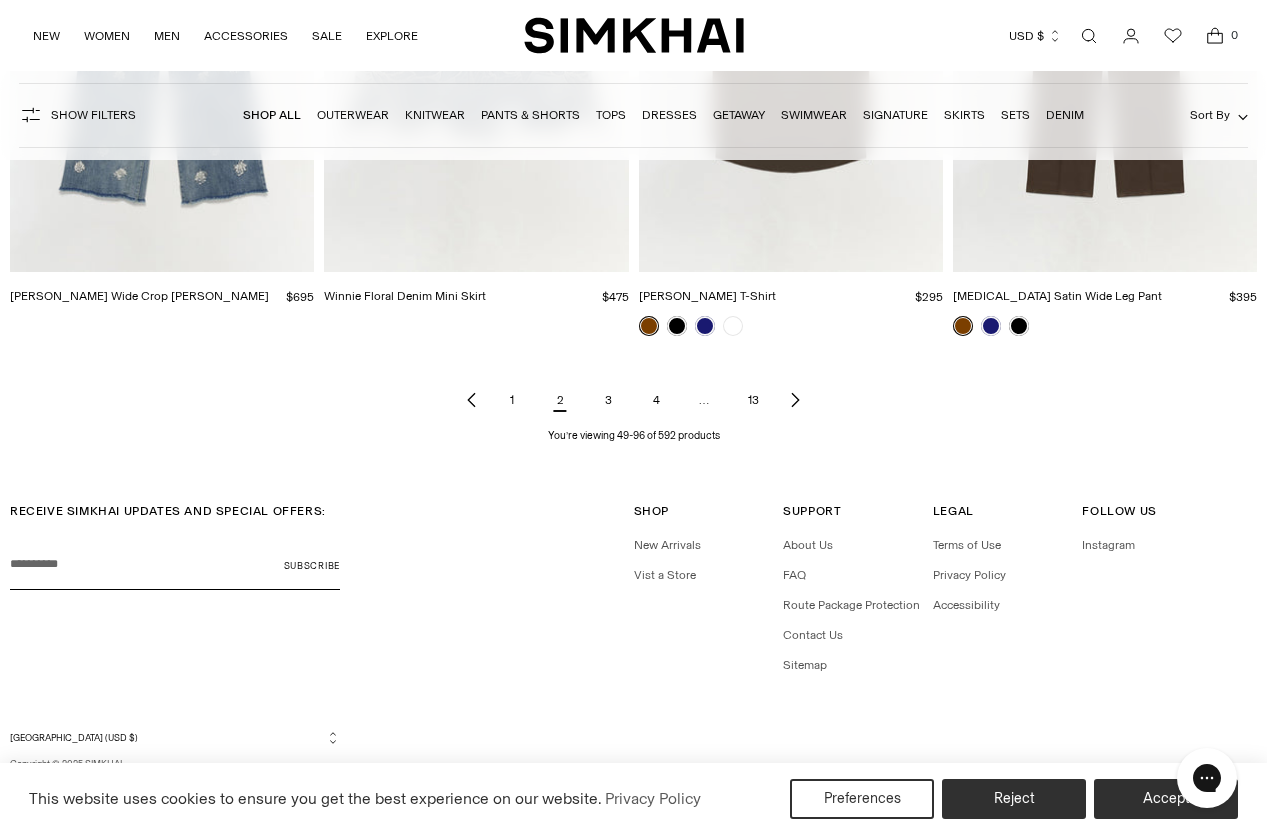 click on "3" at bounding box center [608, 400] 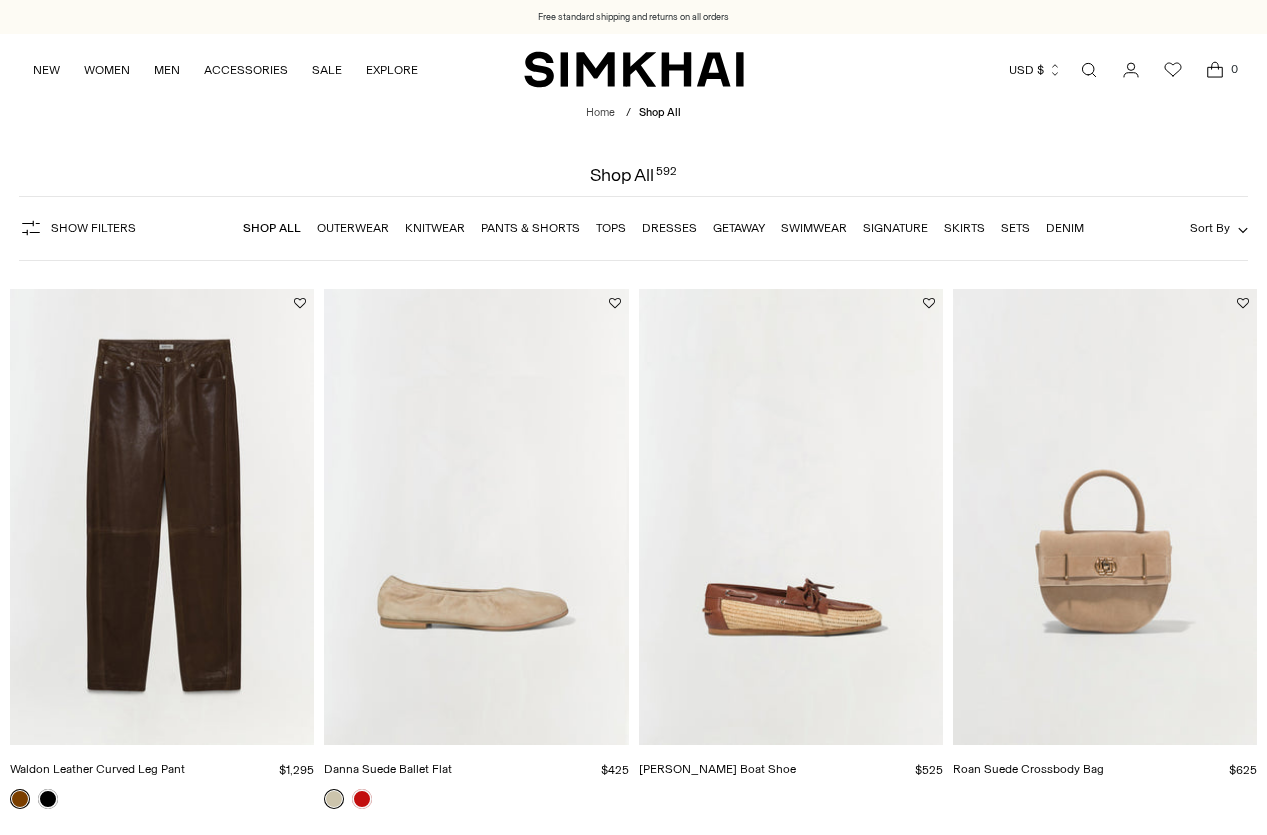 scroll, scrollTop: 0, scrollLeft: 0, axis: both 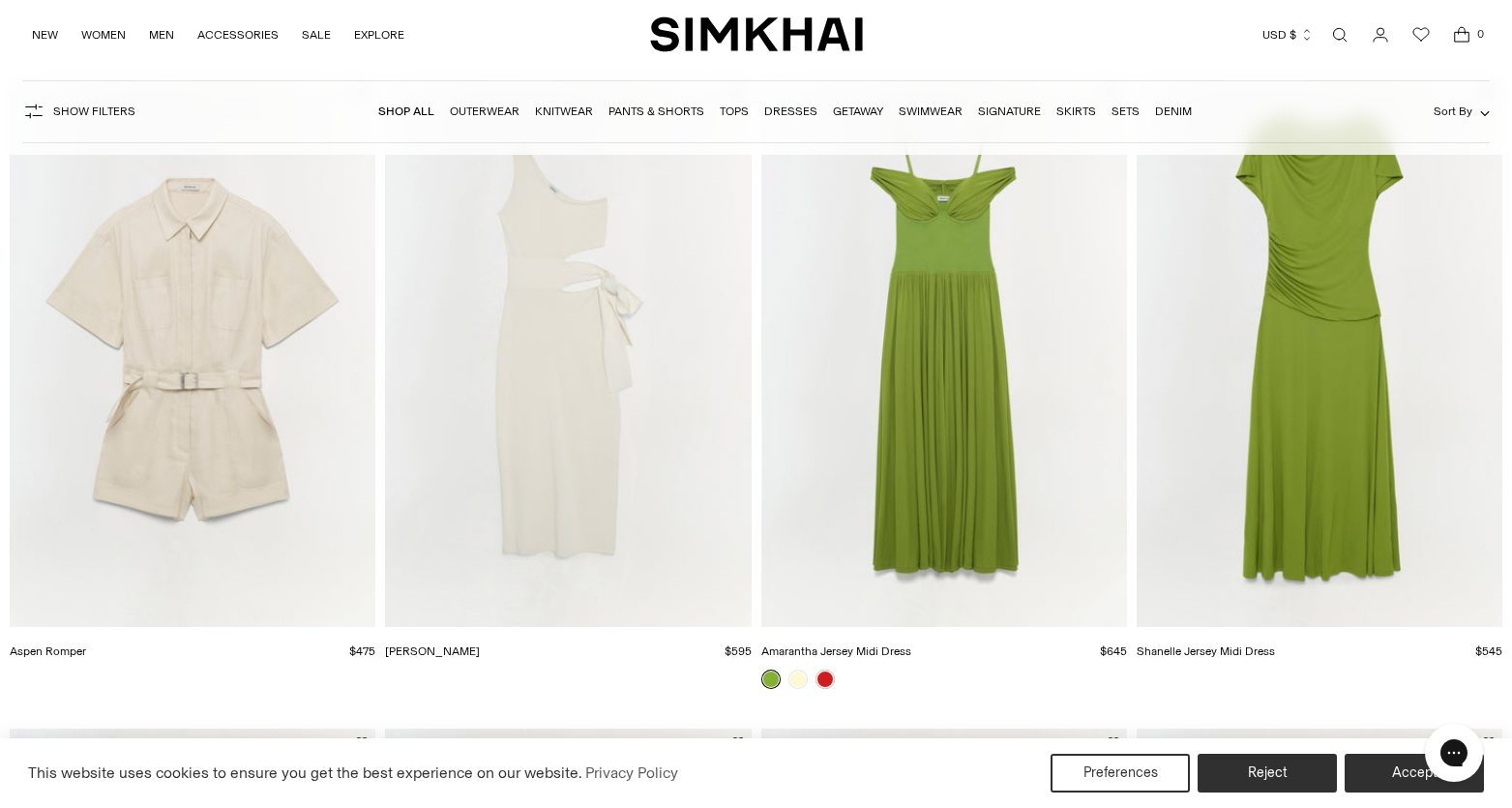 click at bounding box center (0, 0) 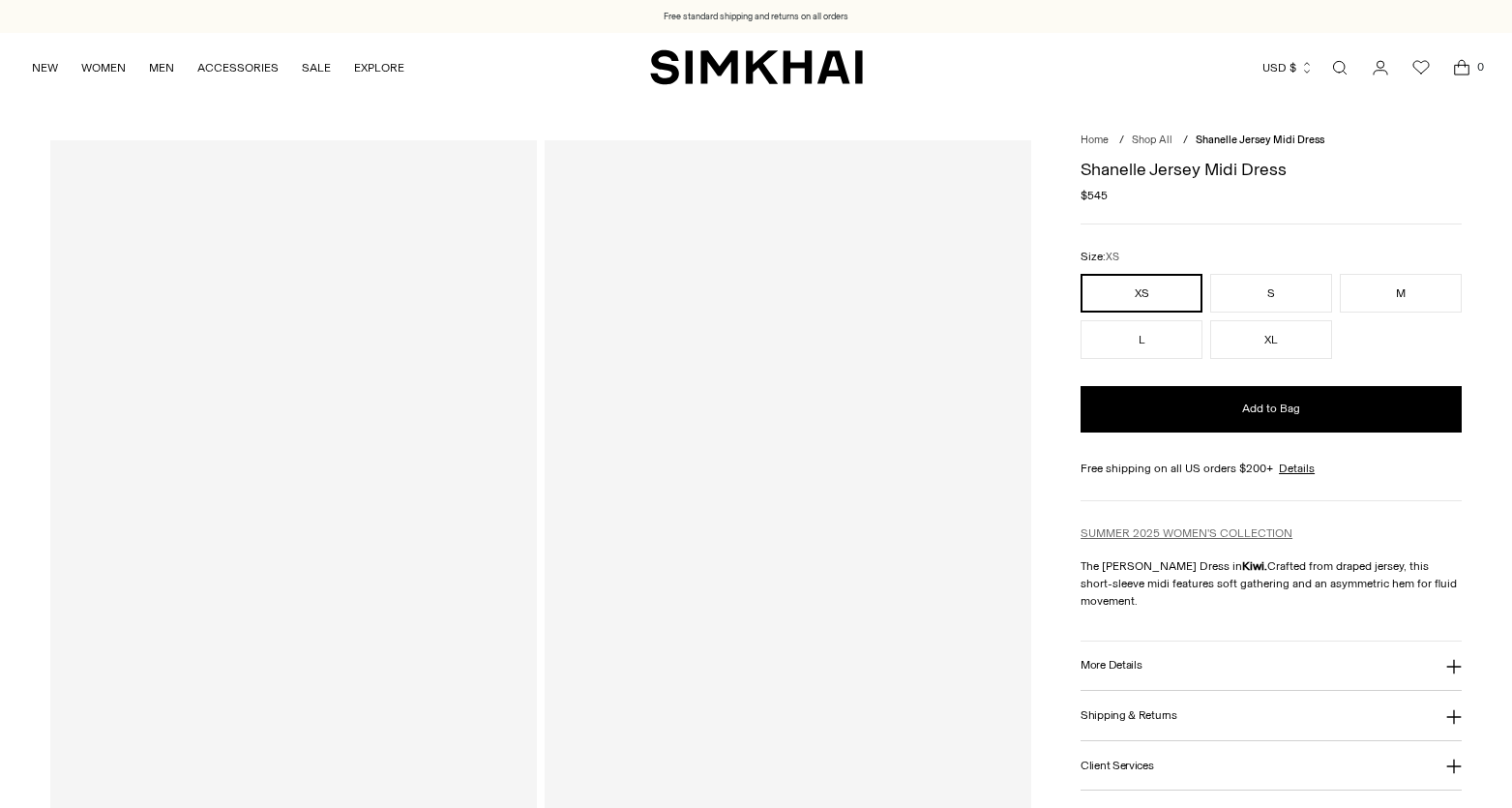 scroll, scrollTop: 0, scrollLeft: 0, axis: both 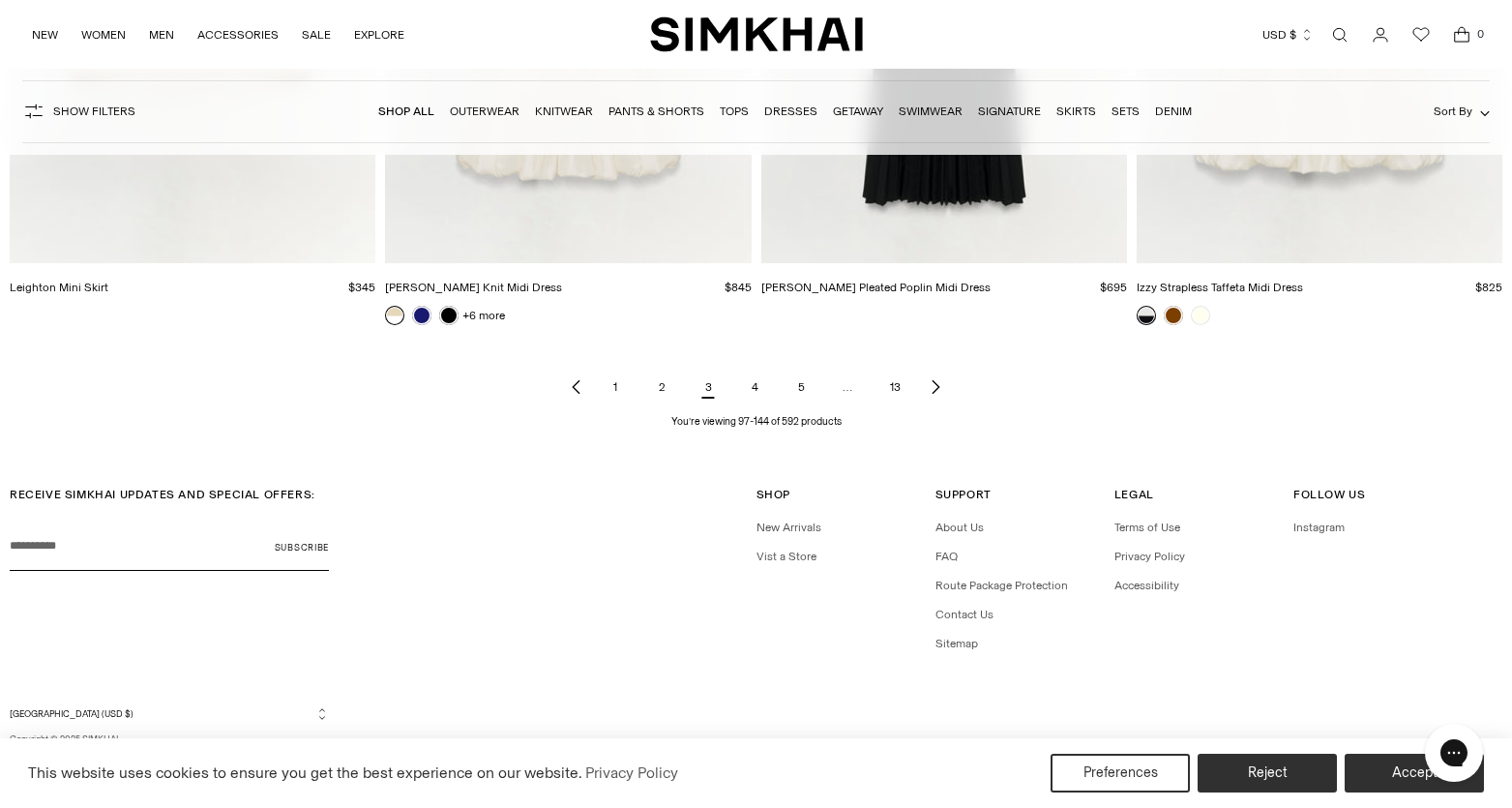 click on "4" at bounding box center (755, 387) 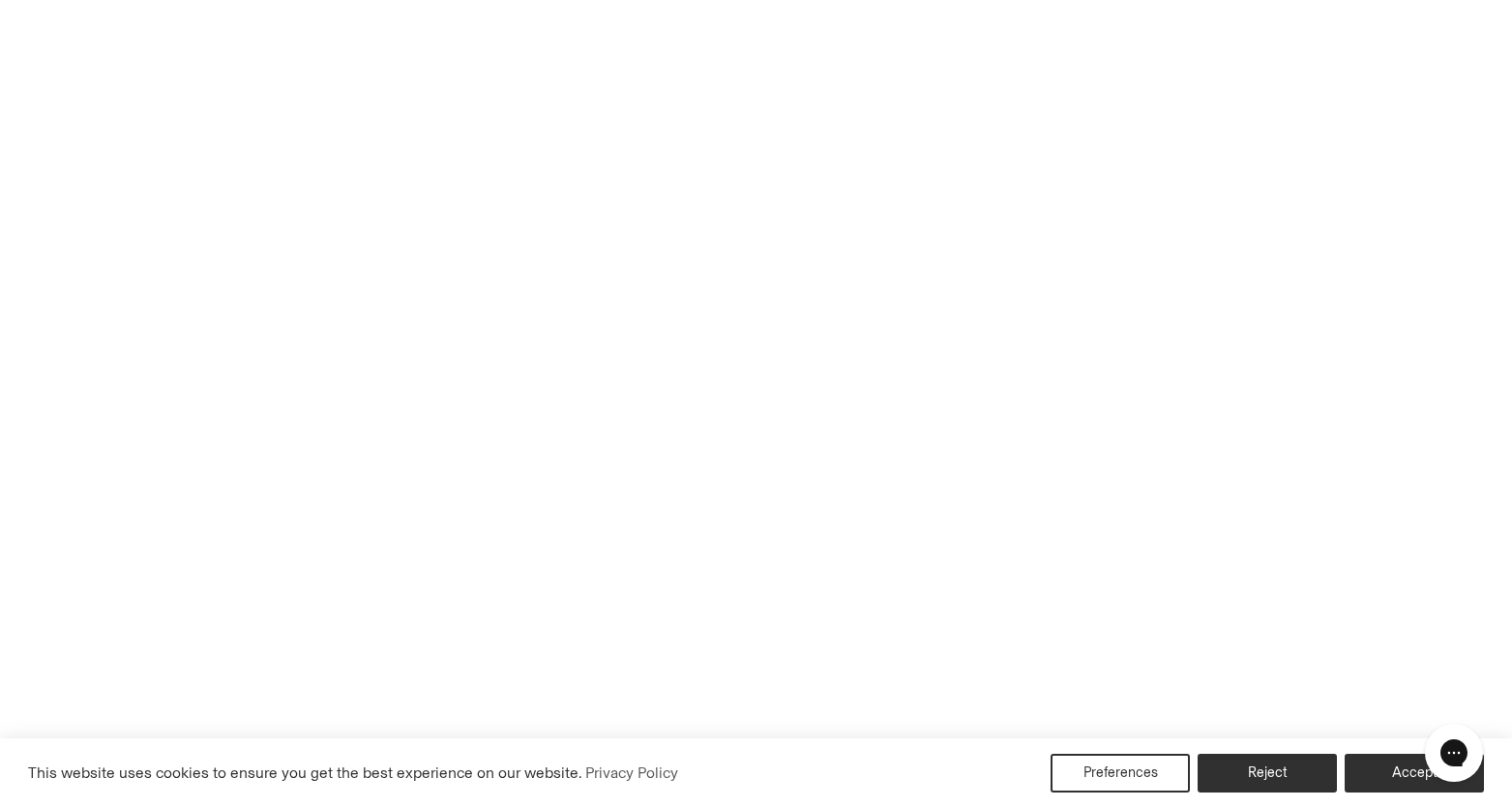 scroll, scrollTop: 7655, scrollLeft: 0, axis: vertical 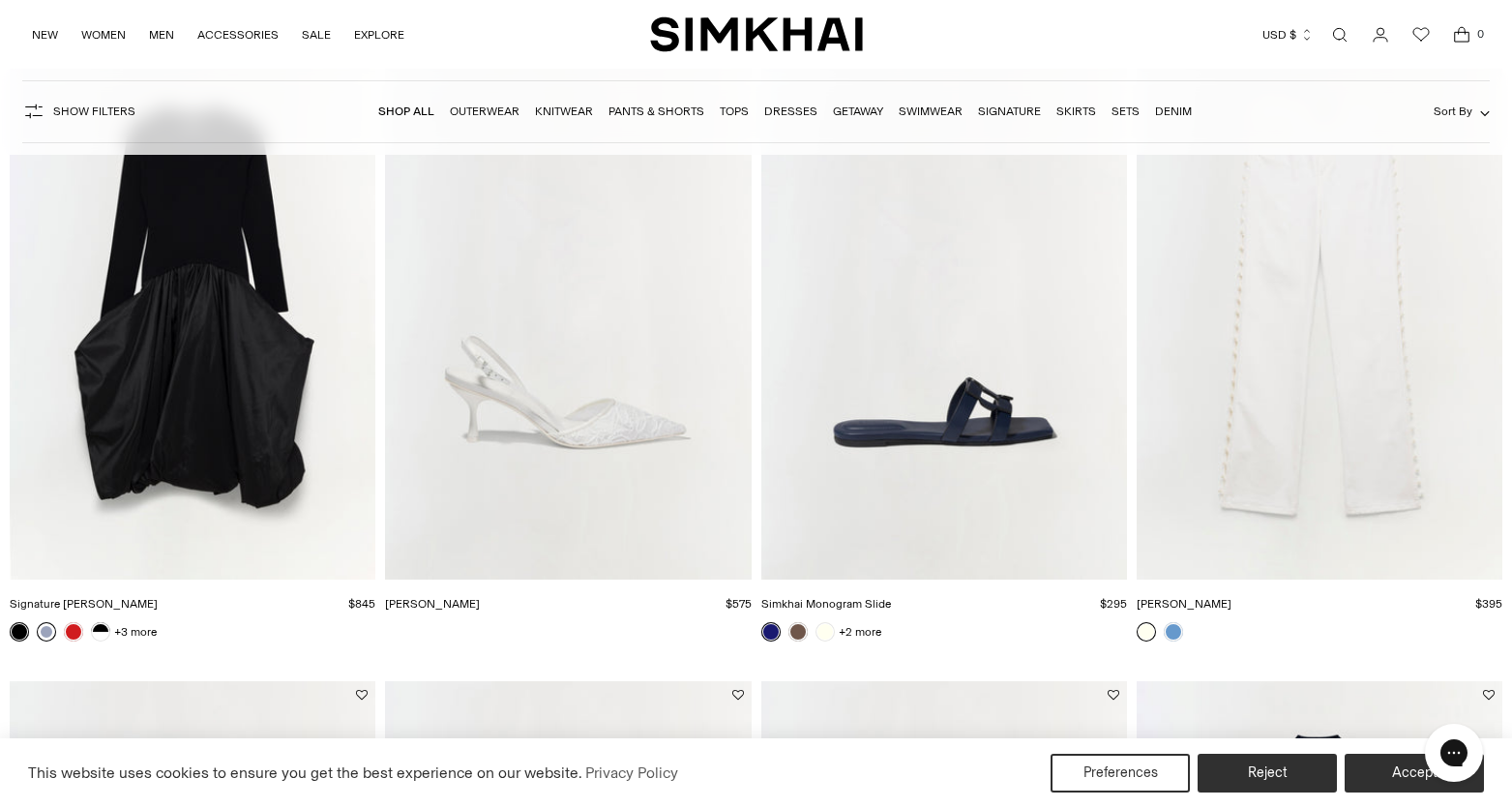 click at bounding box center (46, 632) 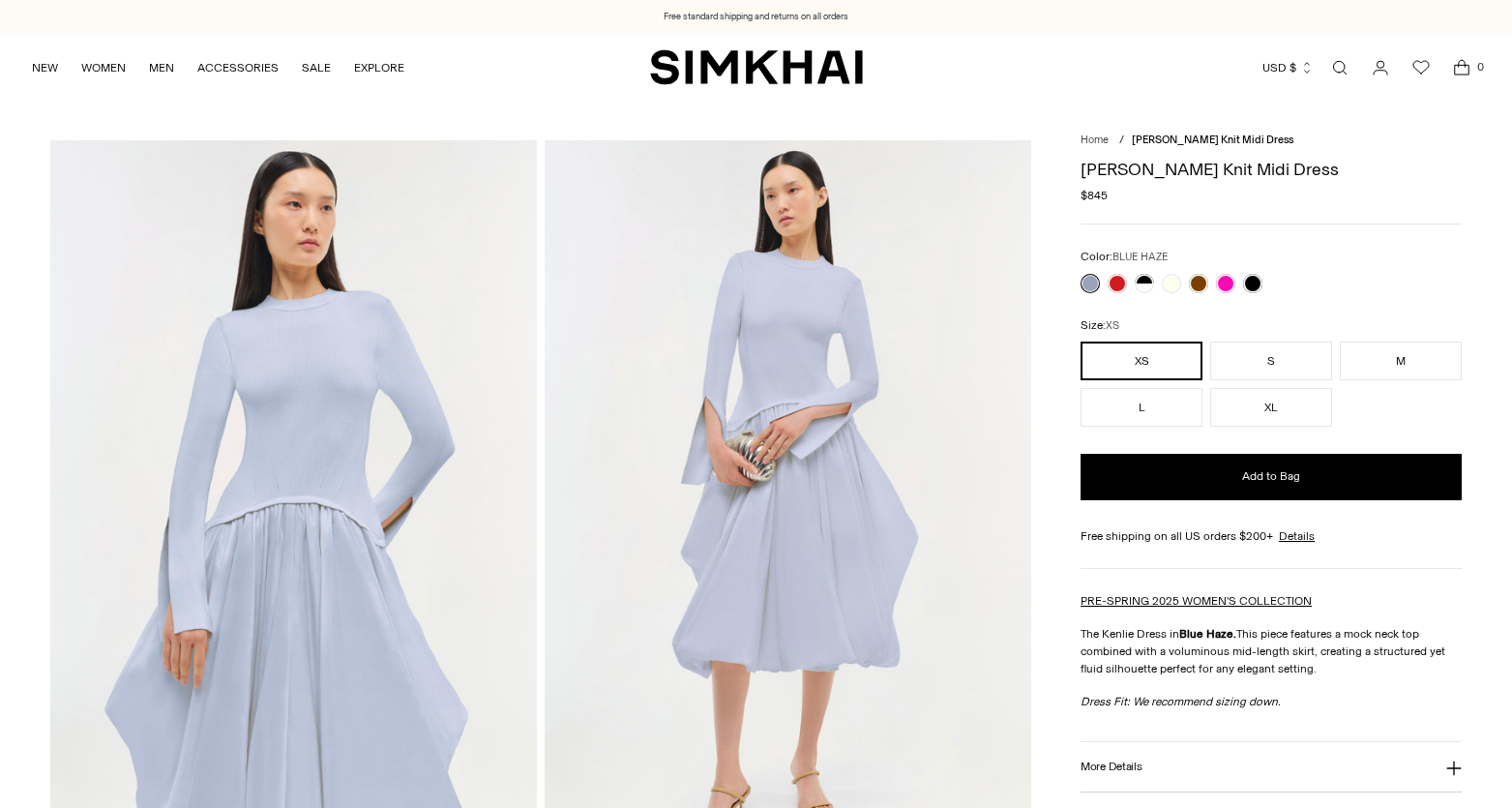 scroll, scrollTop: 0, scrollLeft: 0, axis: both 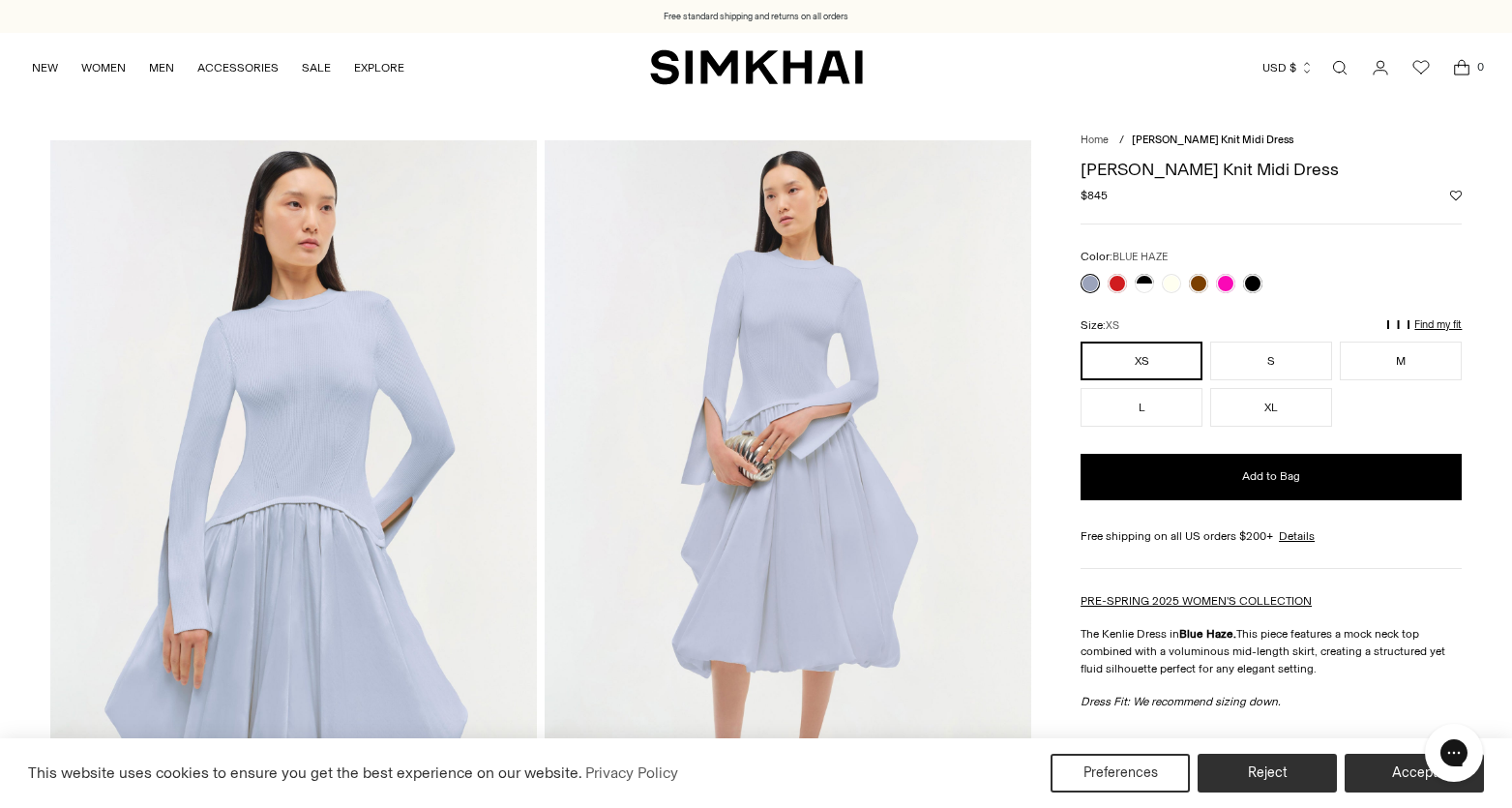click at bounding box center (1171, 284) 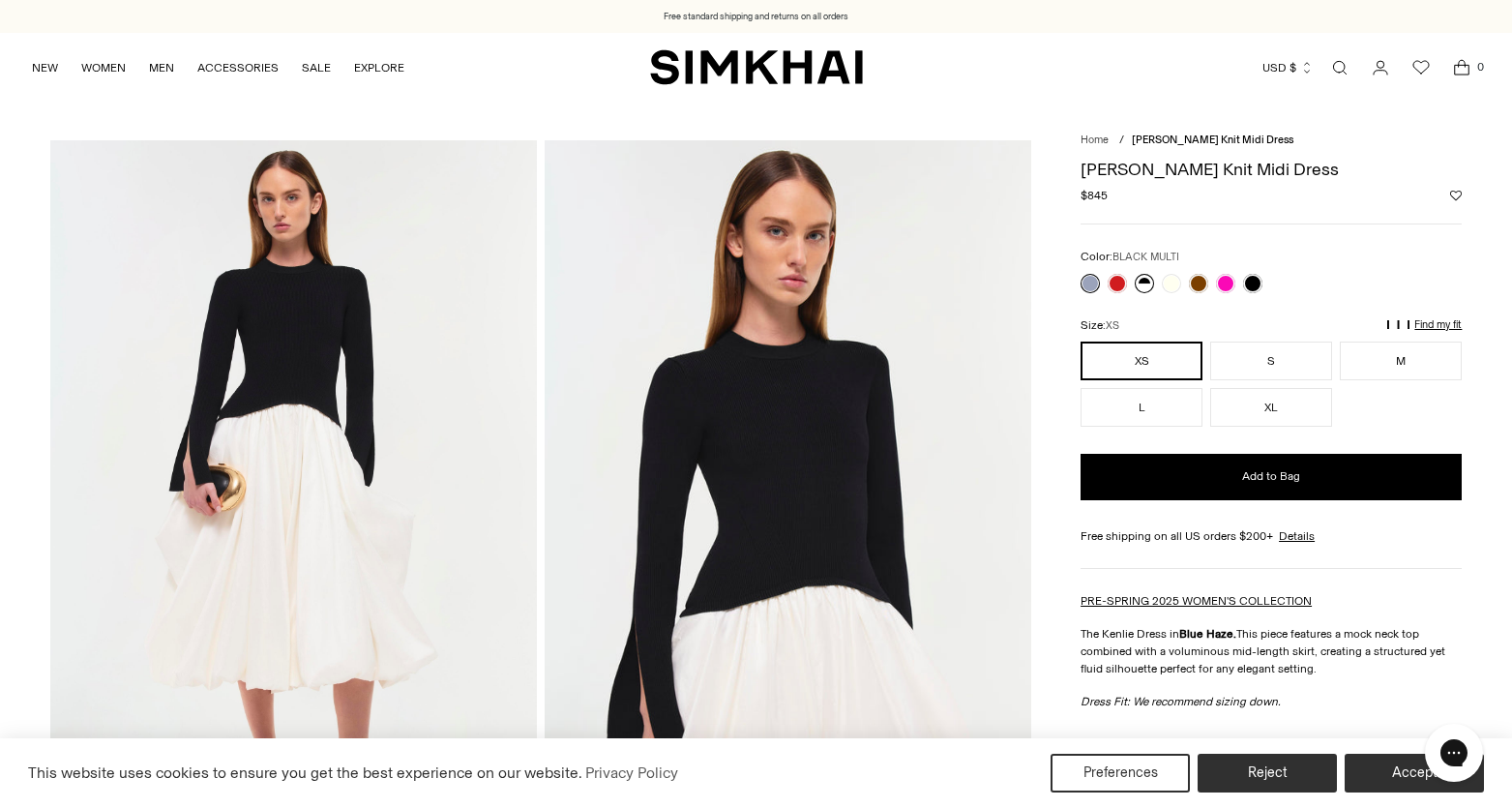 click at bounding box center [1144, 284] 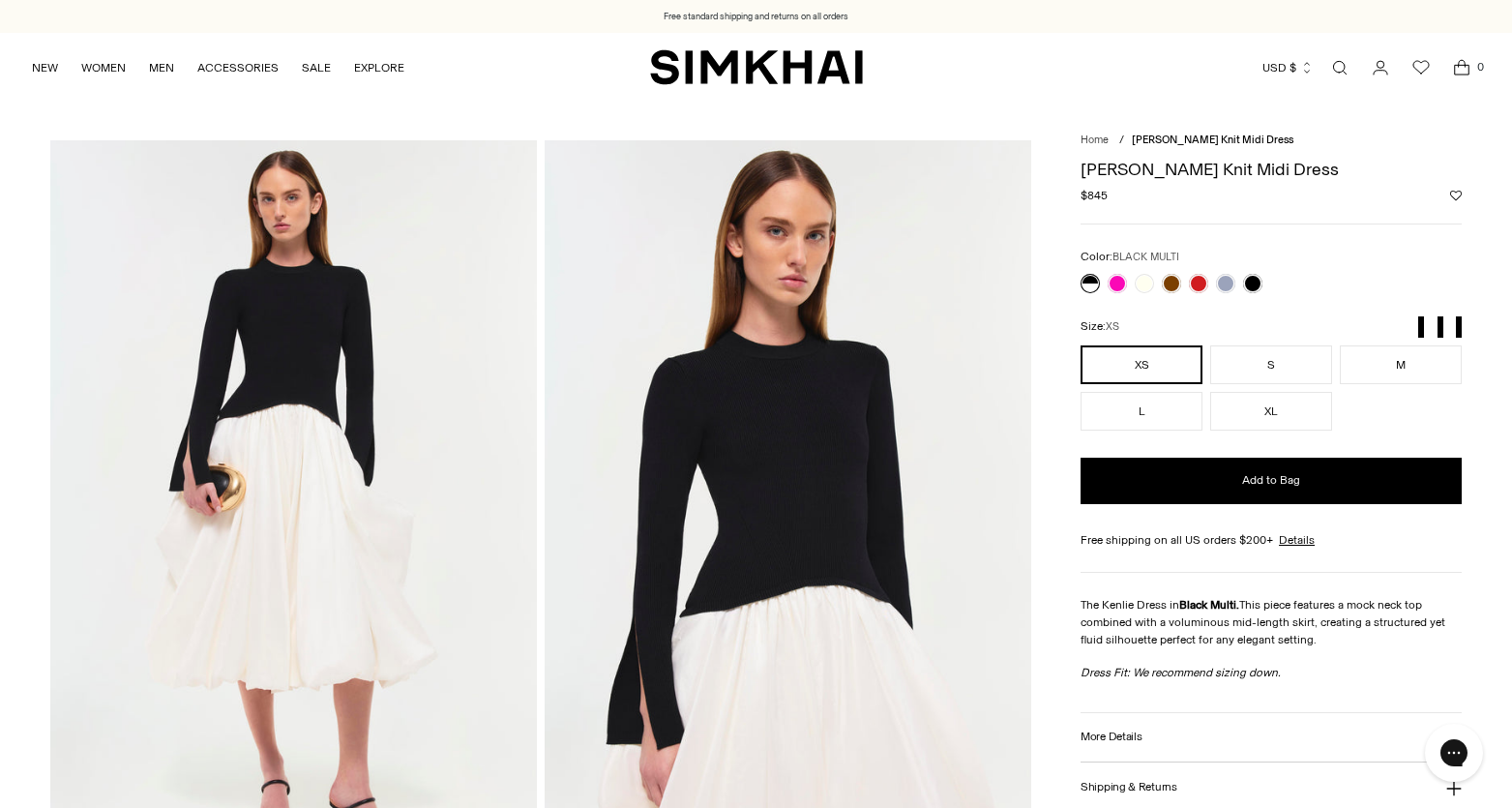 scroll, scrollTop: 0, scrollLeft: 0, axis: both 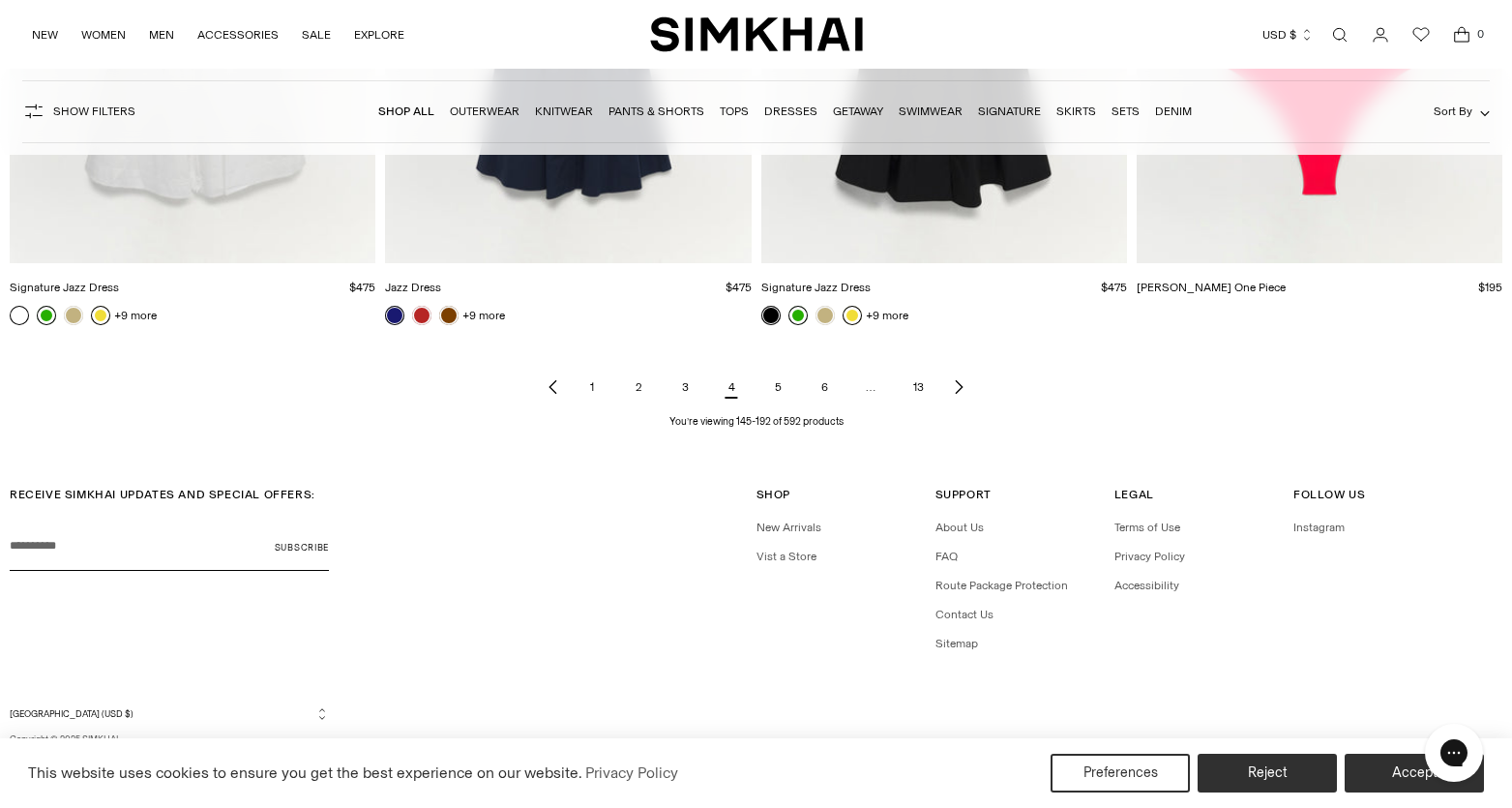 click on "5" at bounding box center (778, 387) 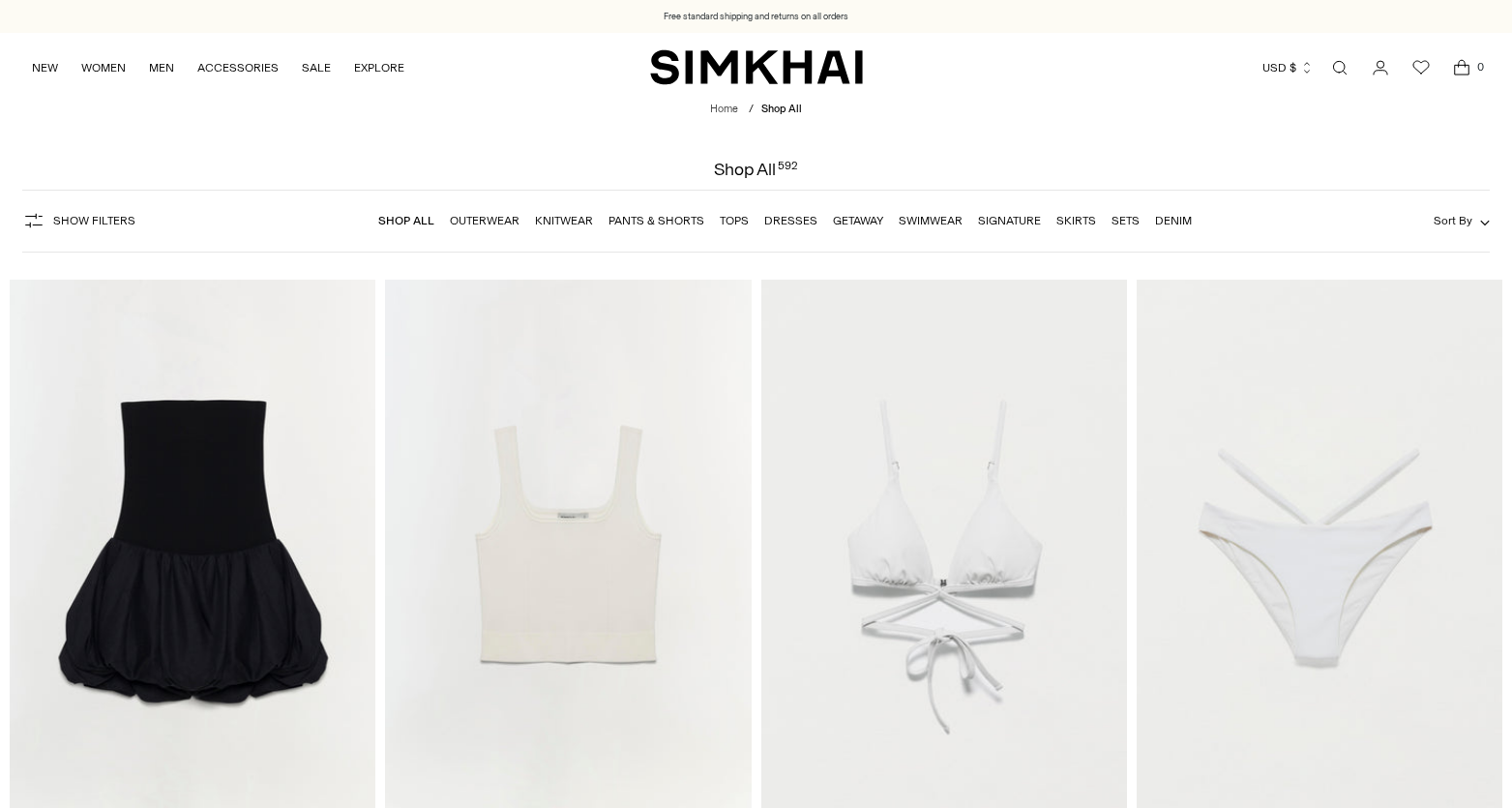 scroll, scrollTop: 0, scrollLeft: 0, axis: both 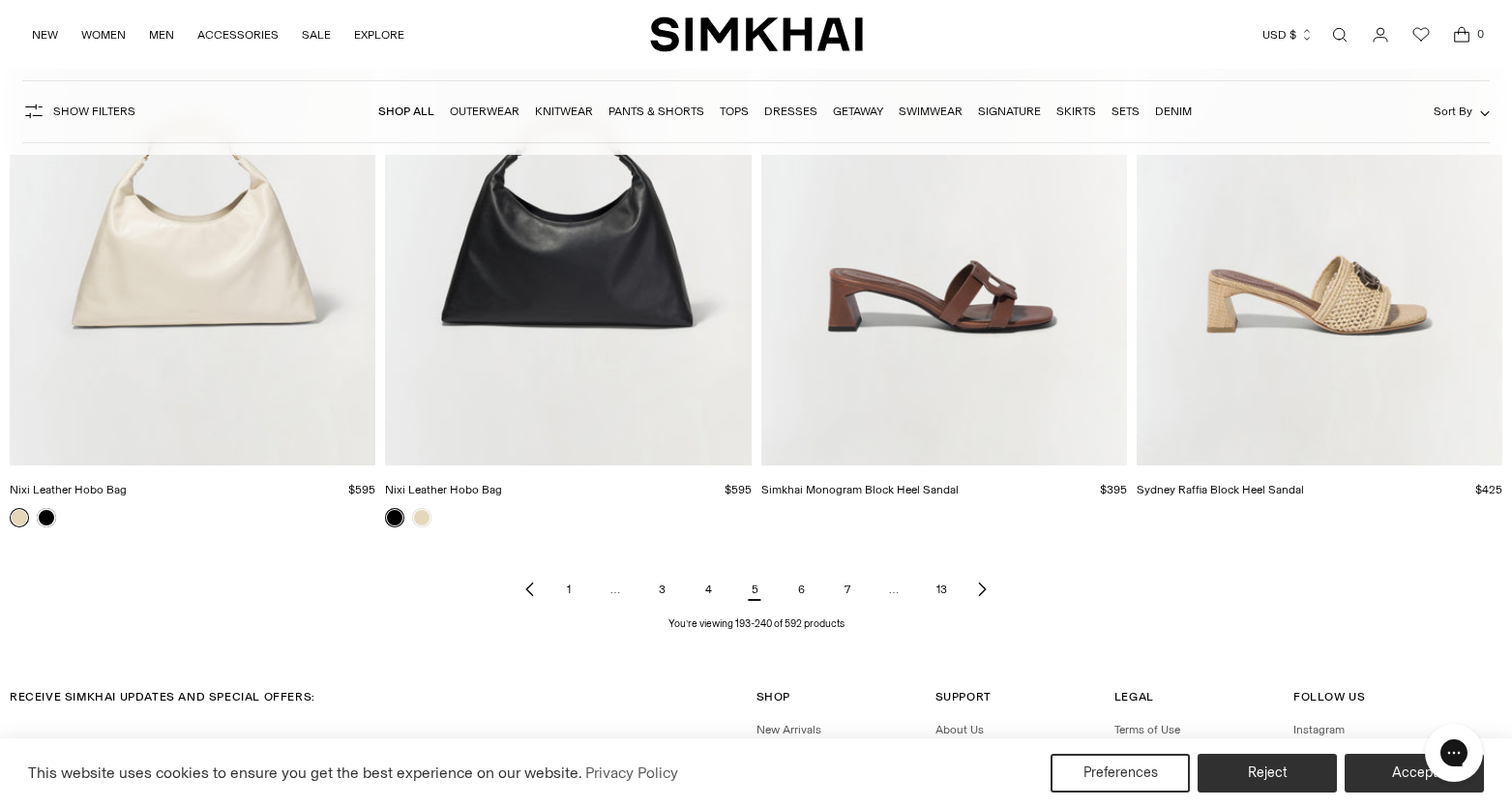 click on "6" at bounding box center [801, 589] 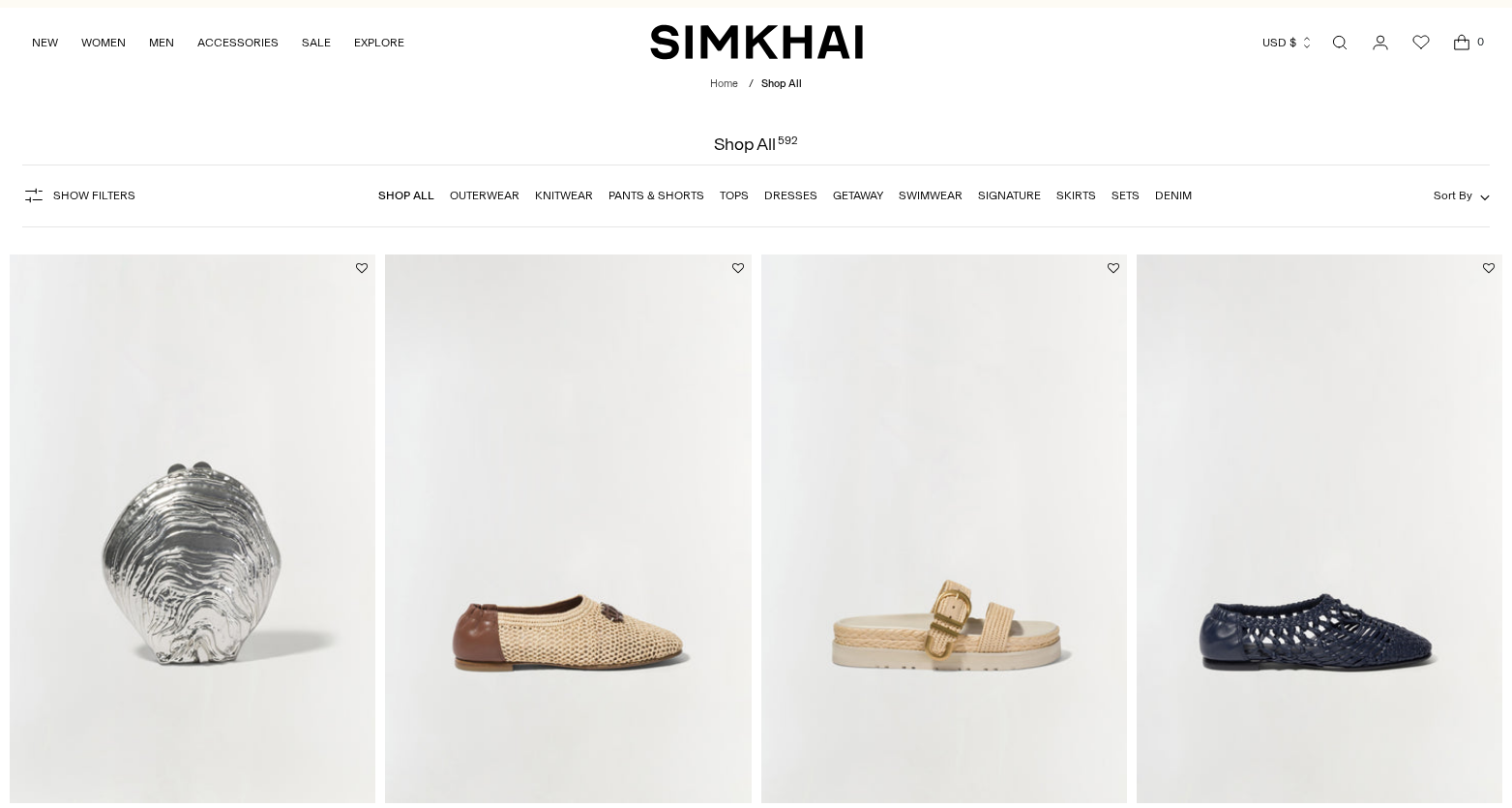 scroll, scrollTop: 25, scrollLeft: 0, axis: vertical 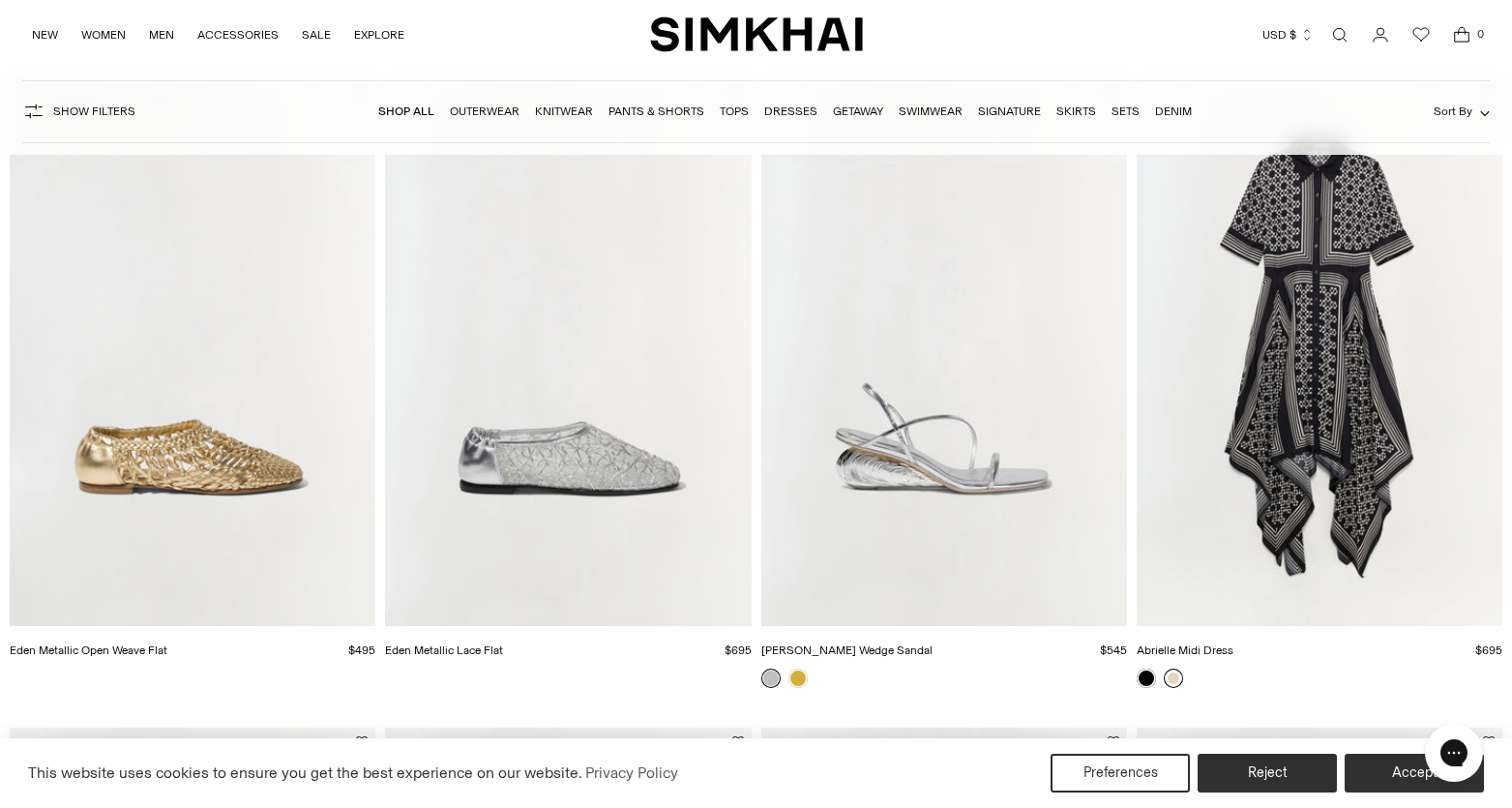 click at bounding box center [1173, 678] 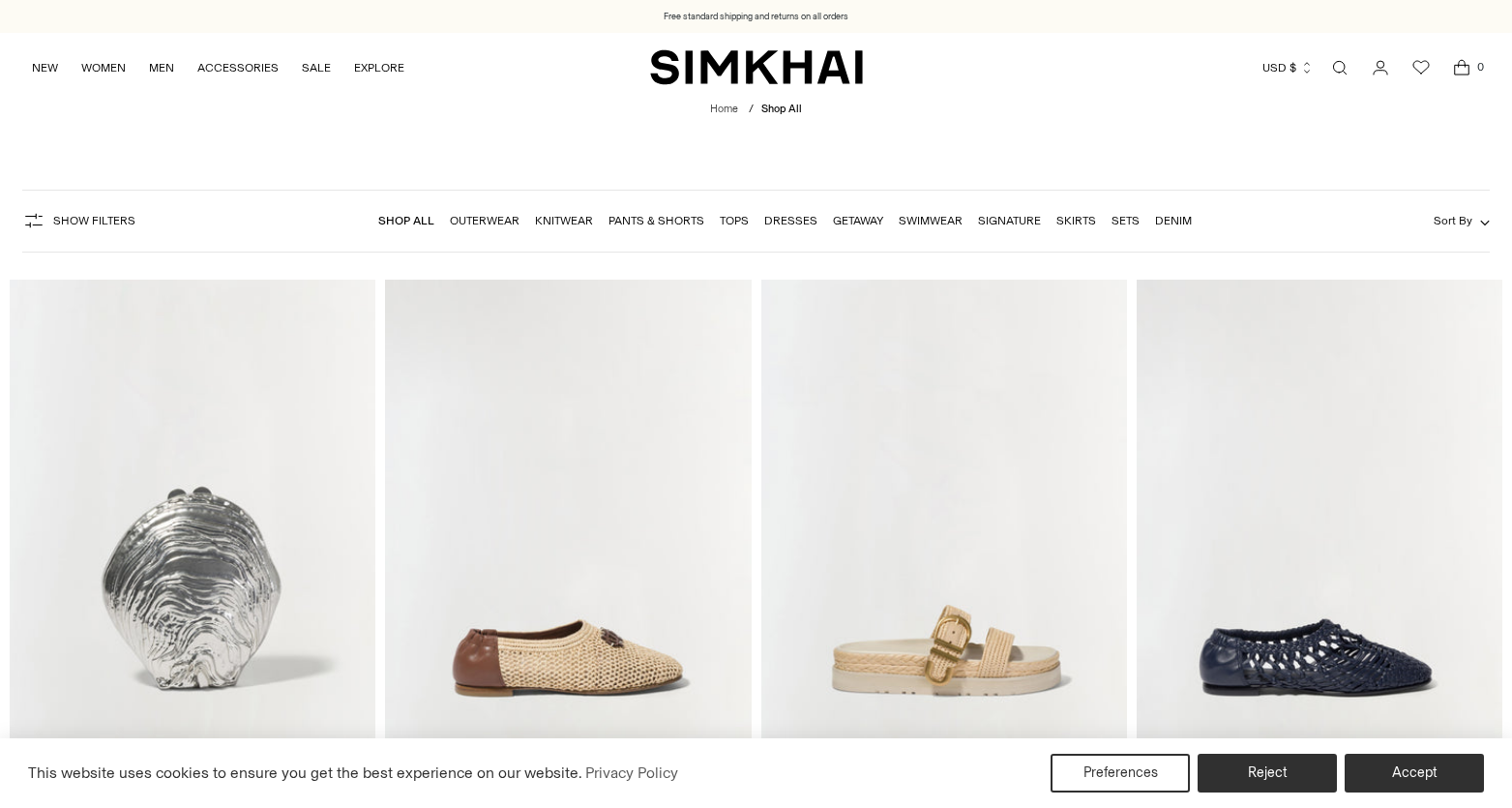 scroll, scrollTop: 853, scrollLeft: 0, axis: vertical 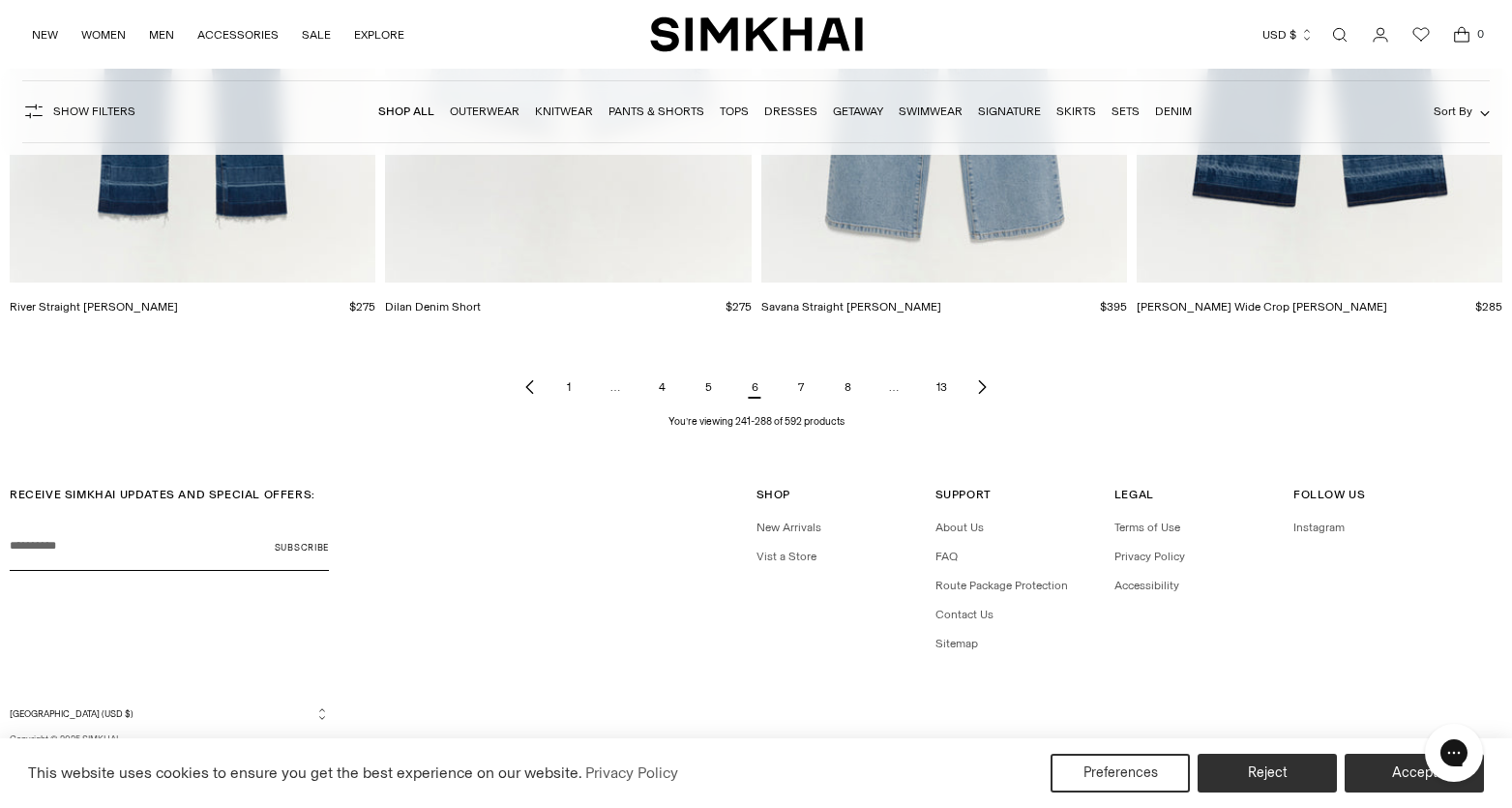 click on "7" at bounding box center (801, 387) 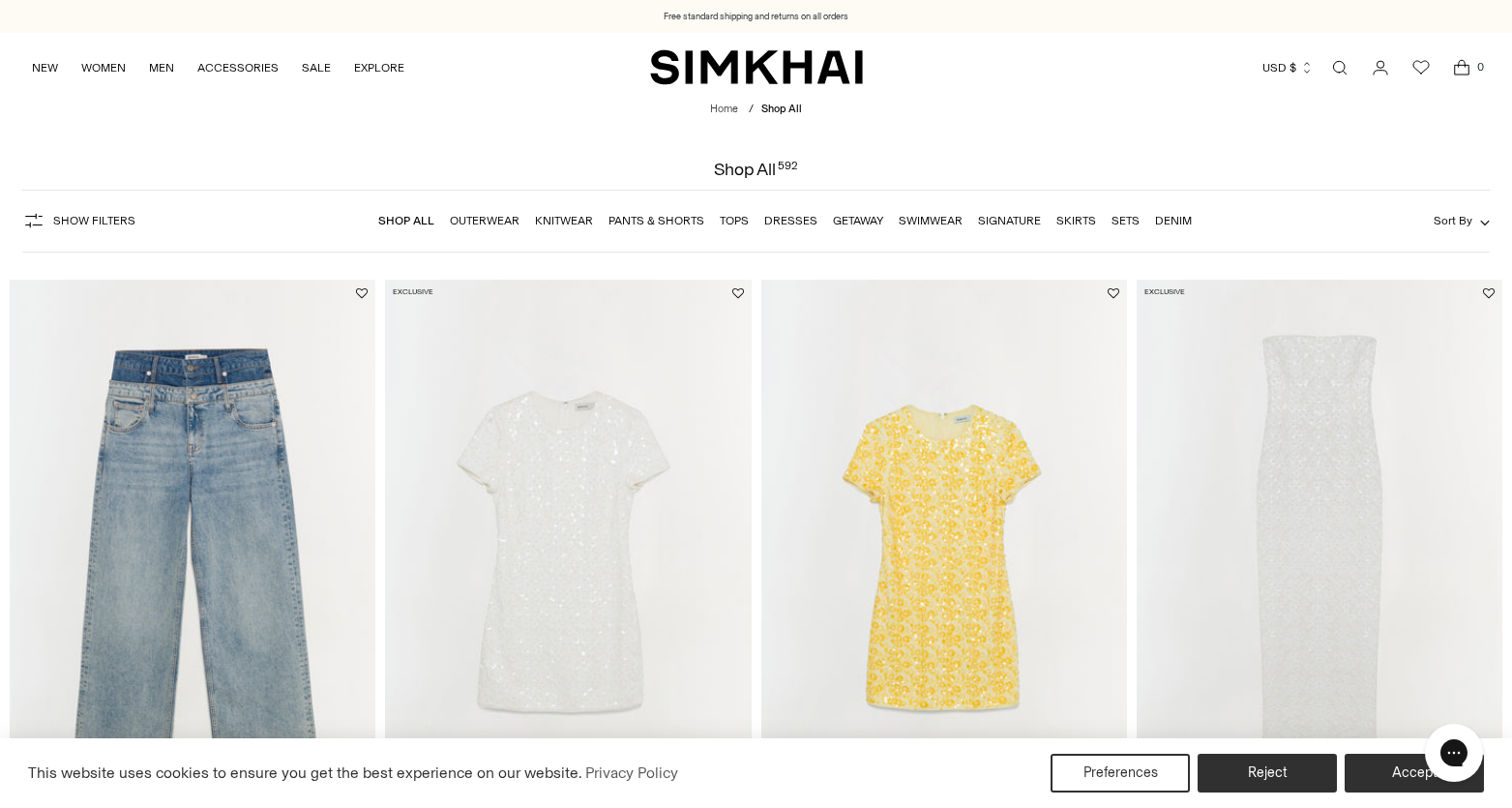 scroll, scrollTop: 0, scrollLeft: 0, axis: both 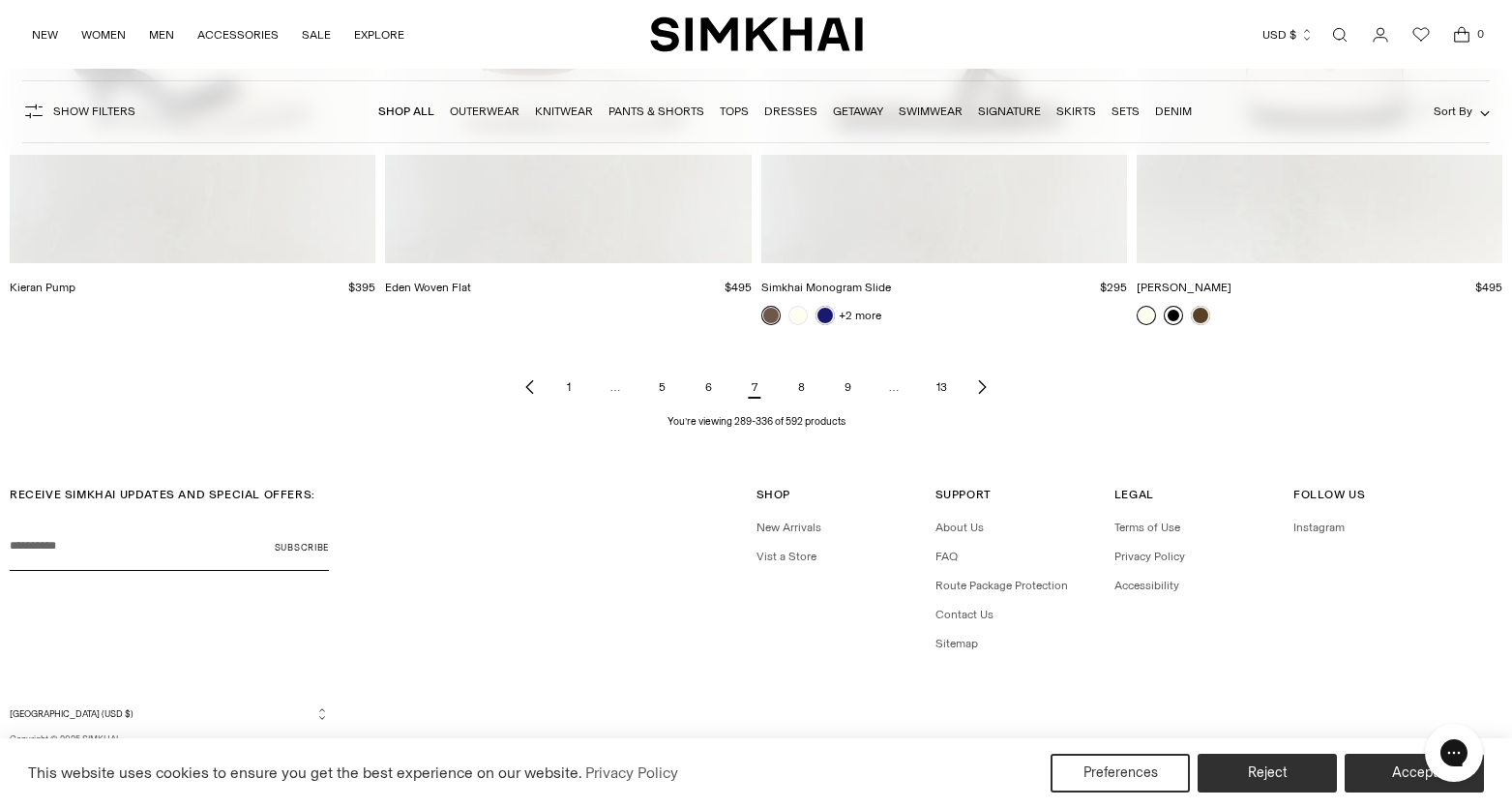 click on "8" at bounding box center (801, 387) 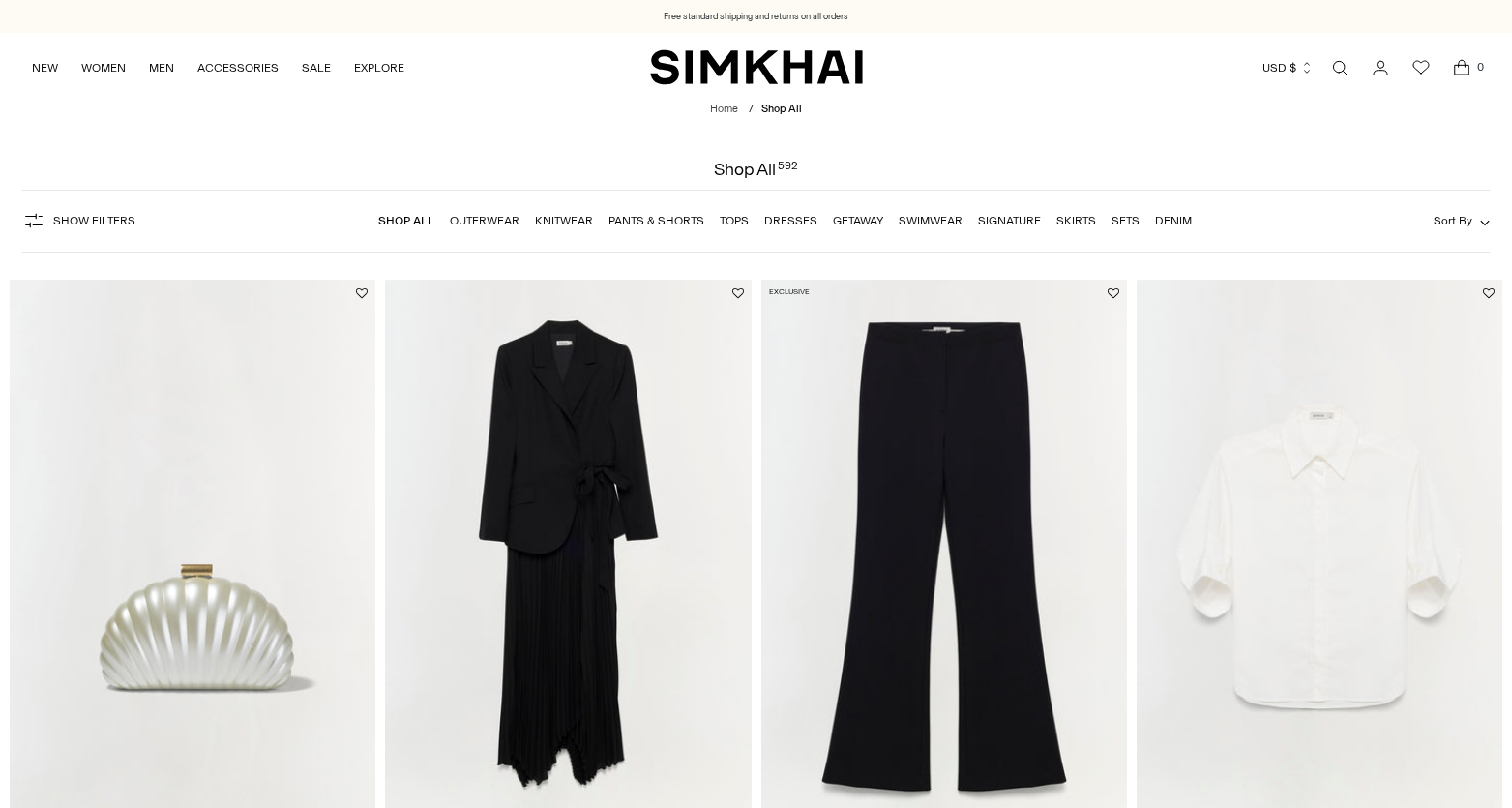 scroll, scrollTop: 0, scrollLeft: 0, axis: both 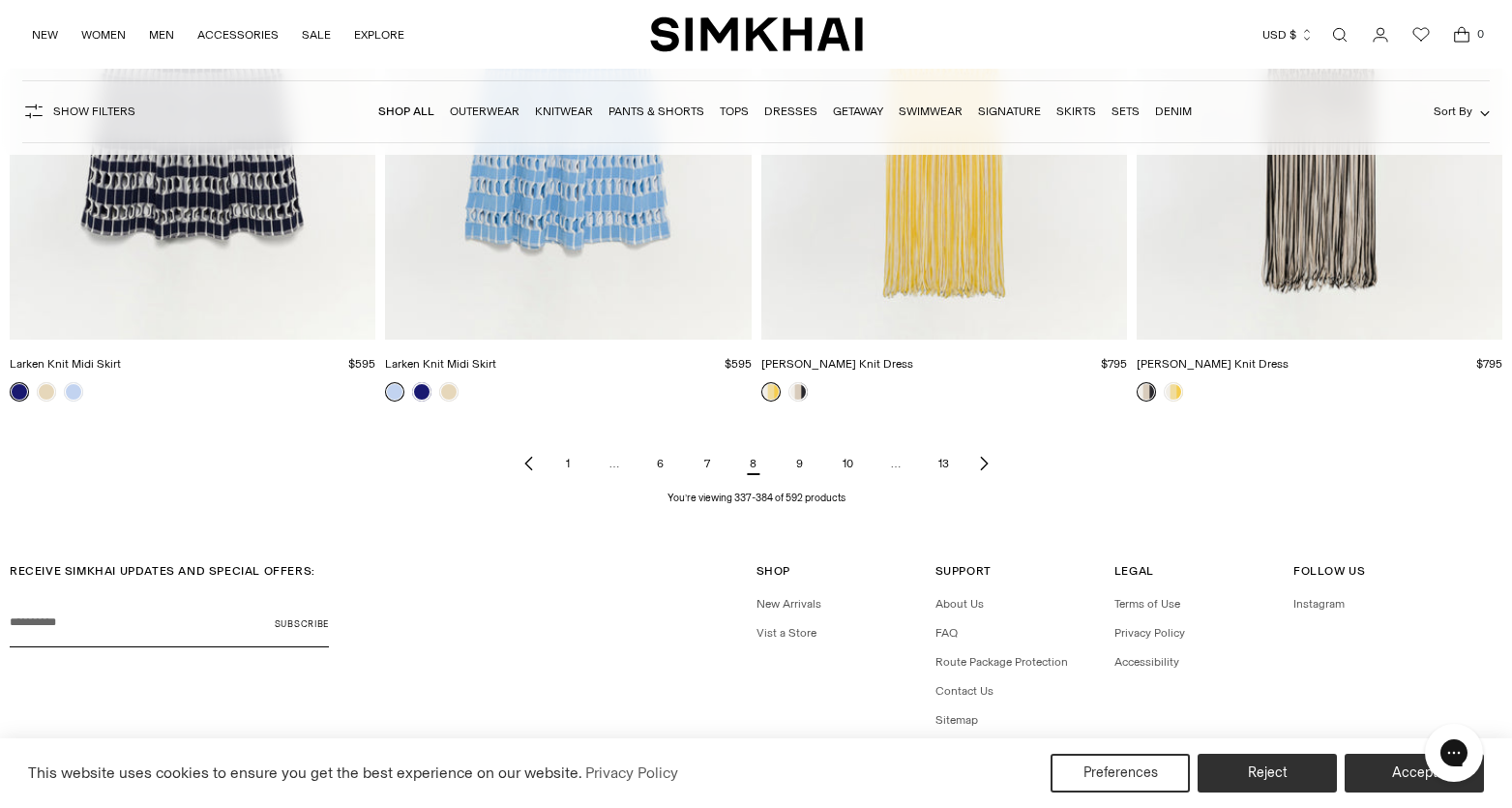 click on "9" at bounding box center [800, 464] 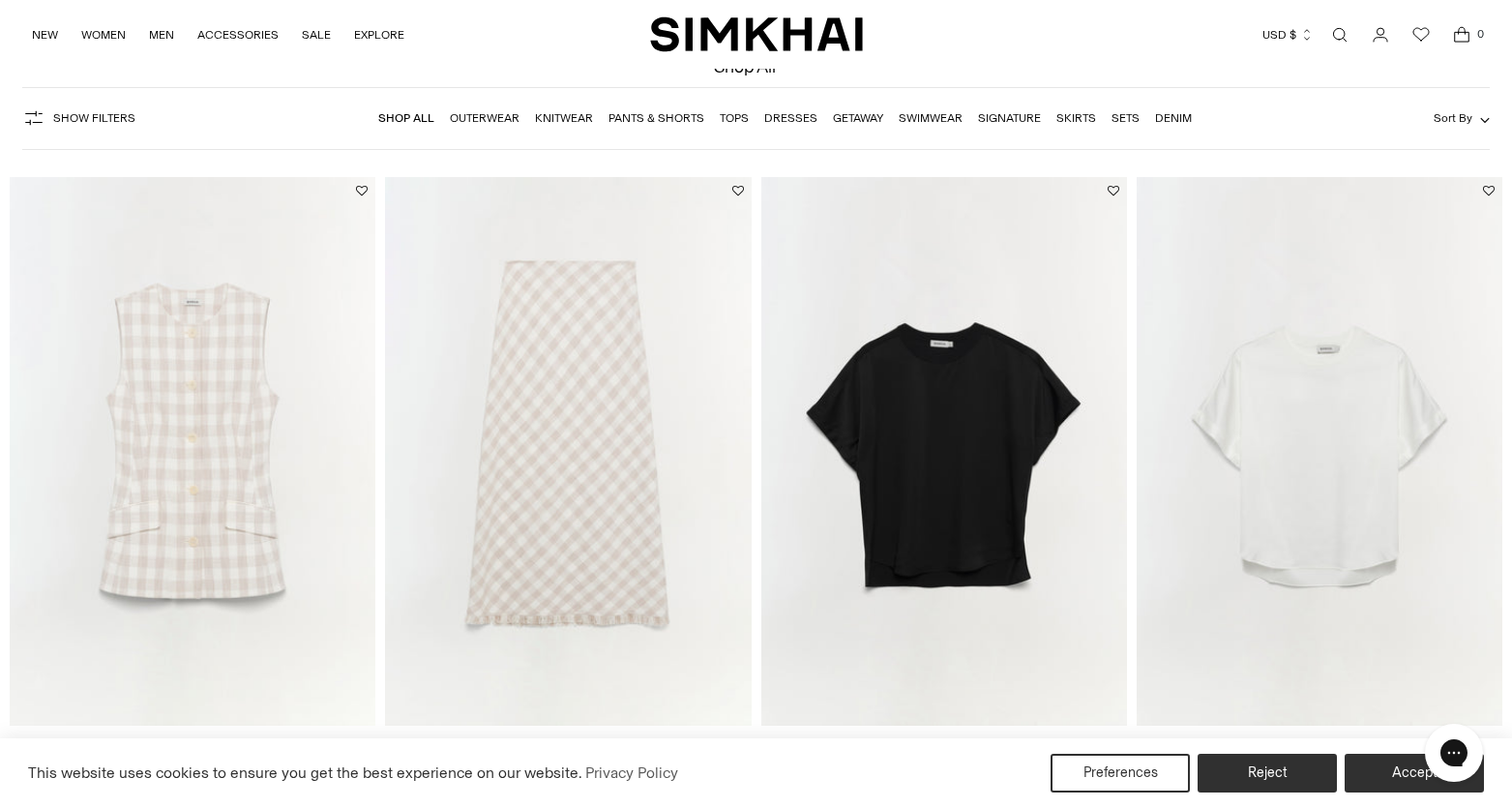 scroll, scrollTop: 418, scrollLeft: 0, axis: vertical 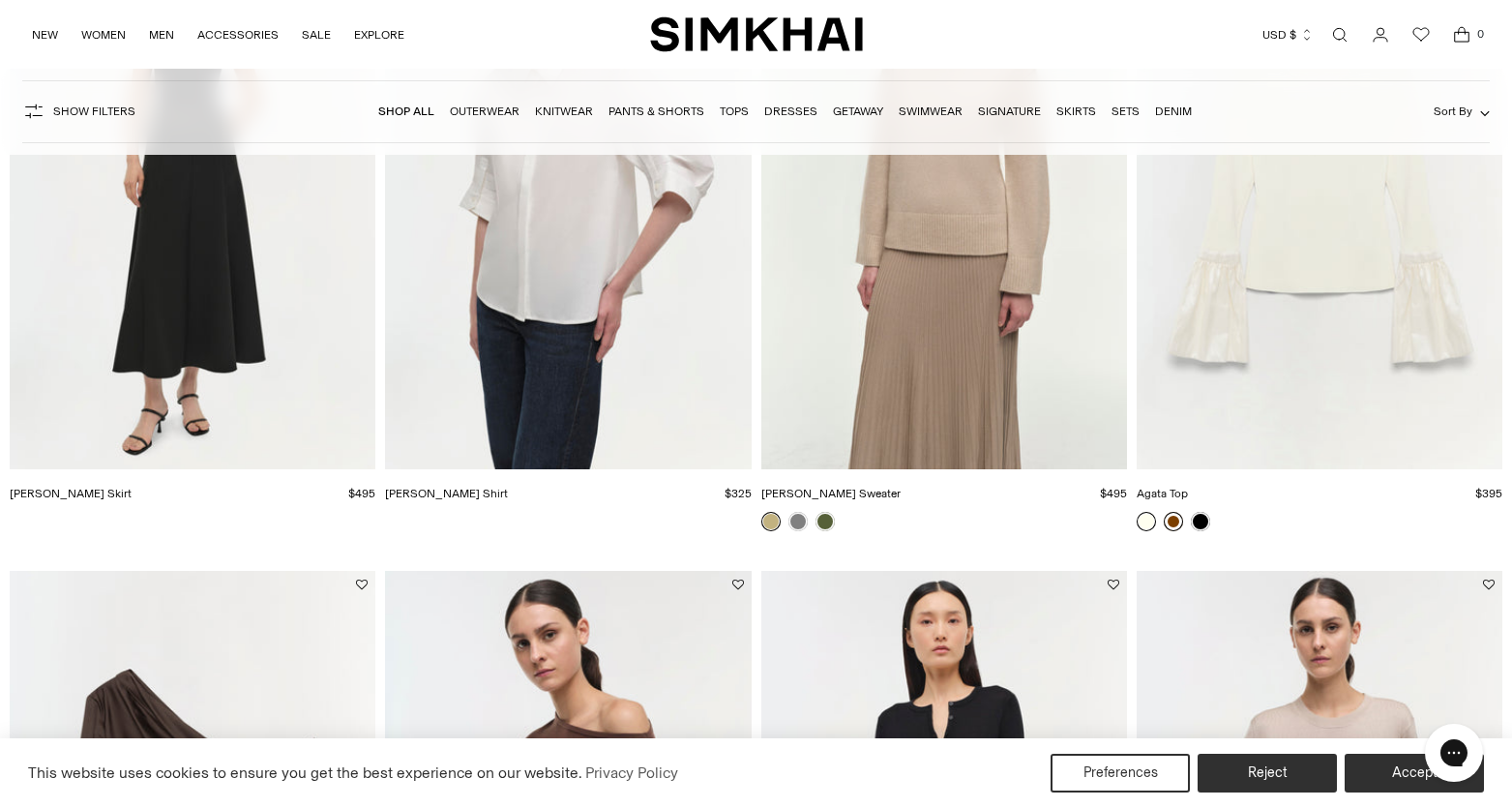 click at bounding box center (1173, 522) 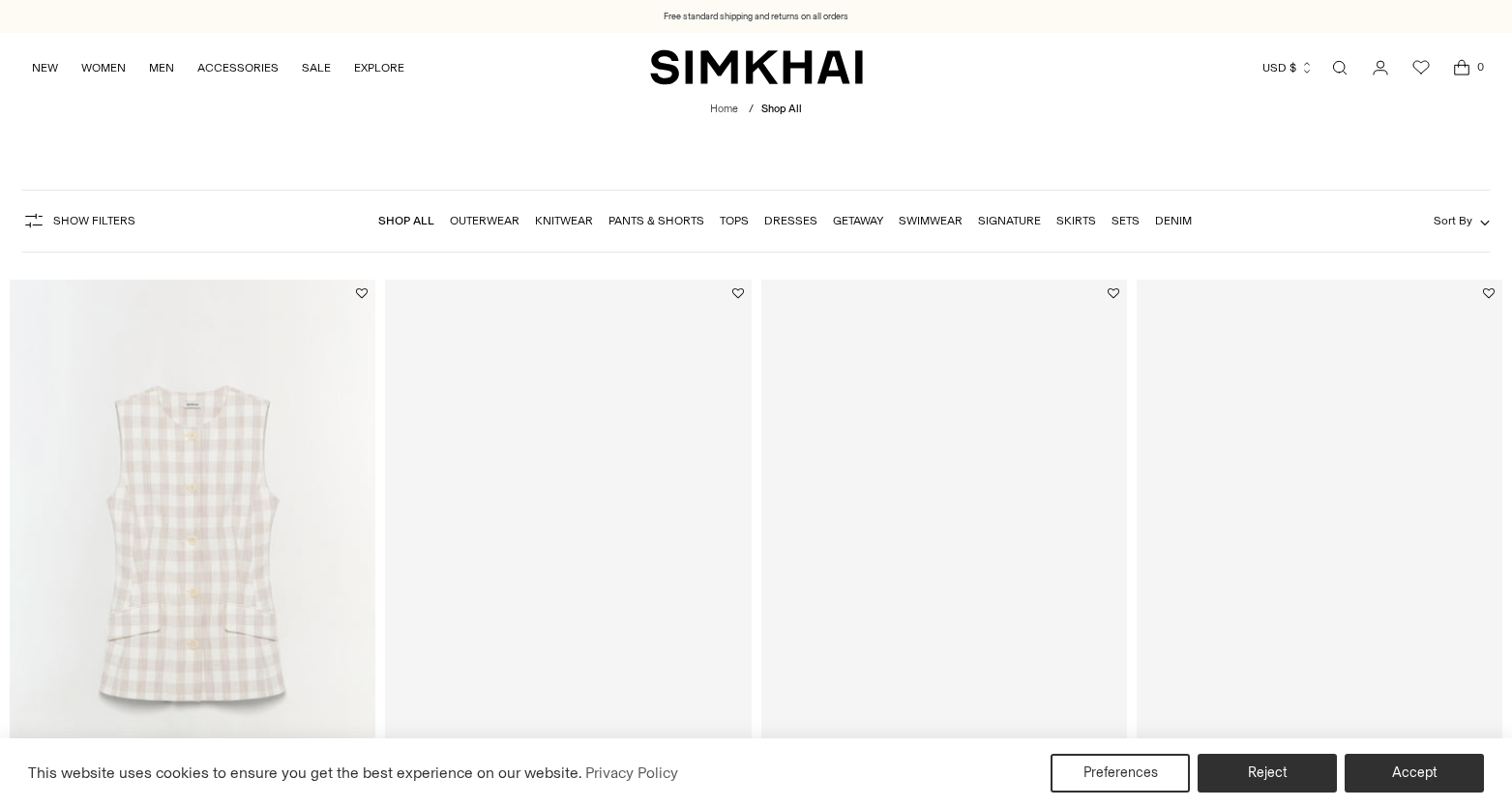 scroll, scrollTop: 5545, scrollLeft: 0, axis: vertical 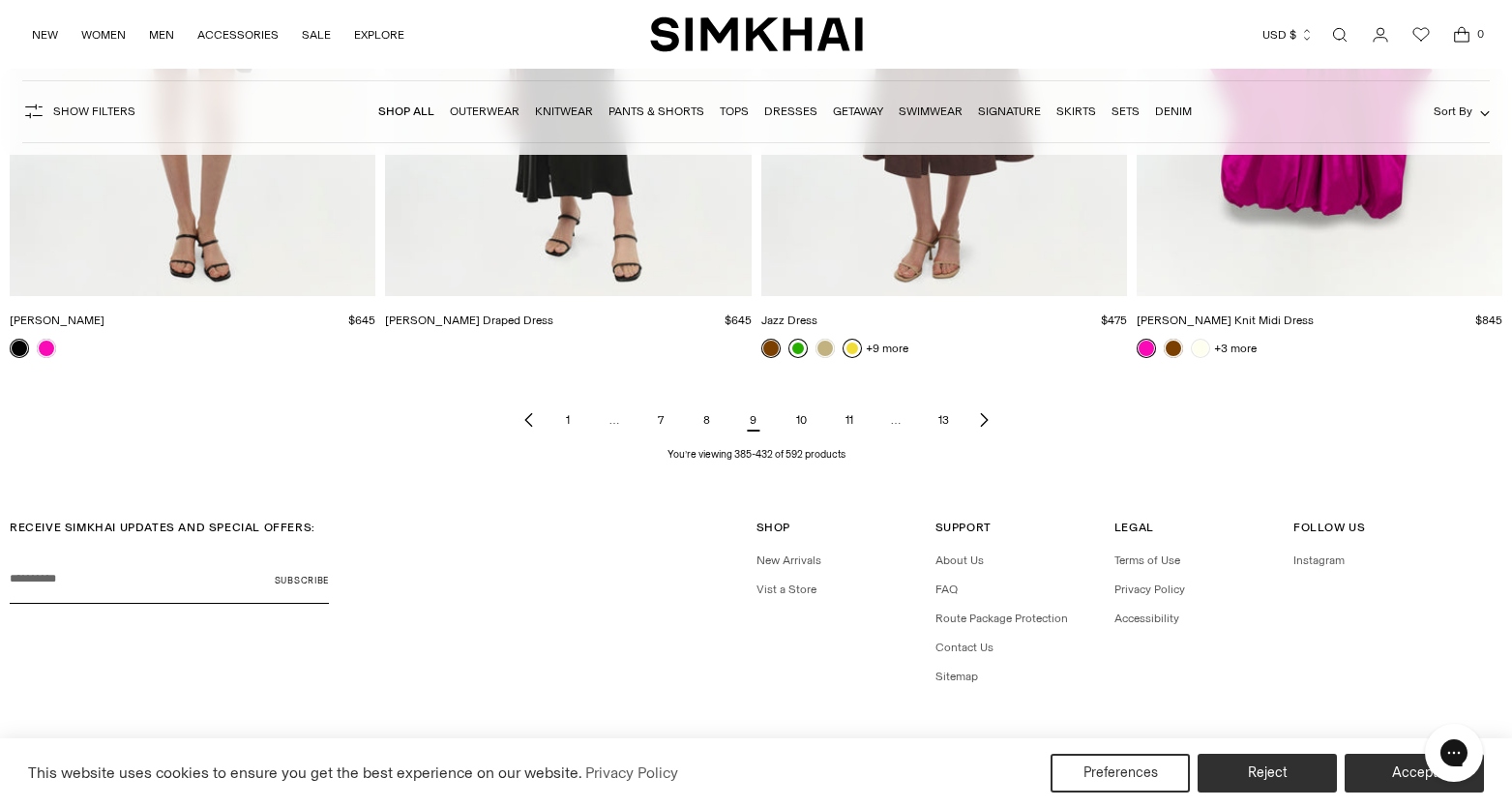 click on "10" at bounding box center [801, 420] 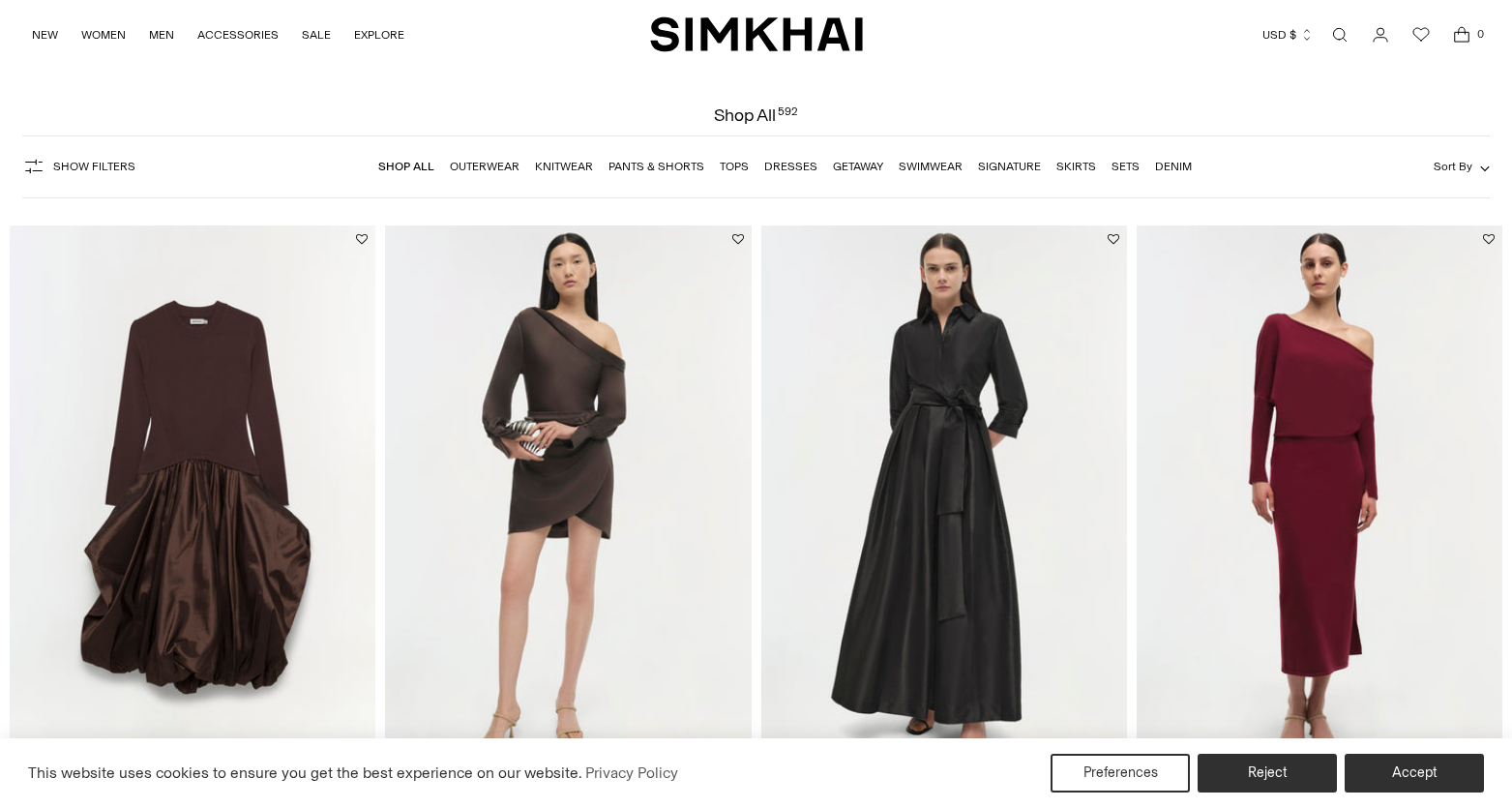 scroll, scrollTop: 0, scrollLeft: 0, axis: both 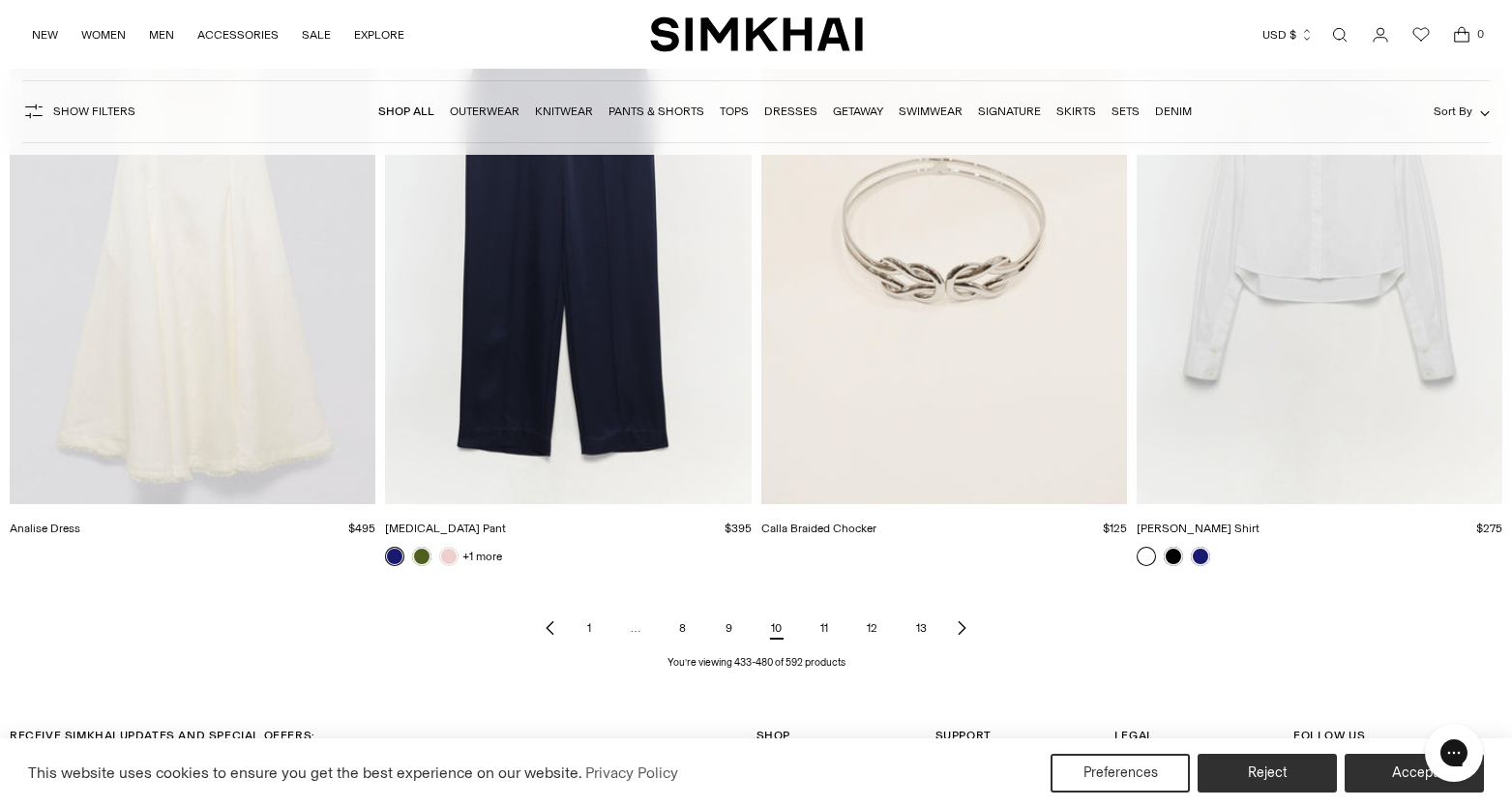 click on "11" at bounding box center [824, 628] 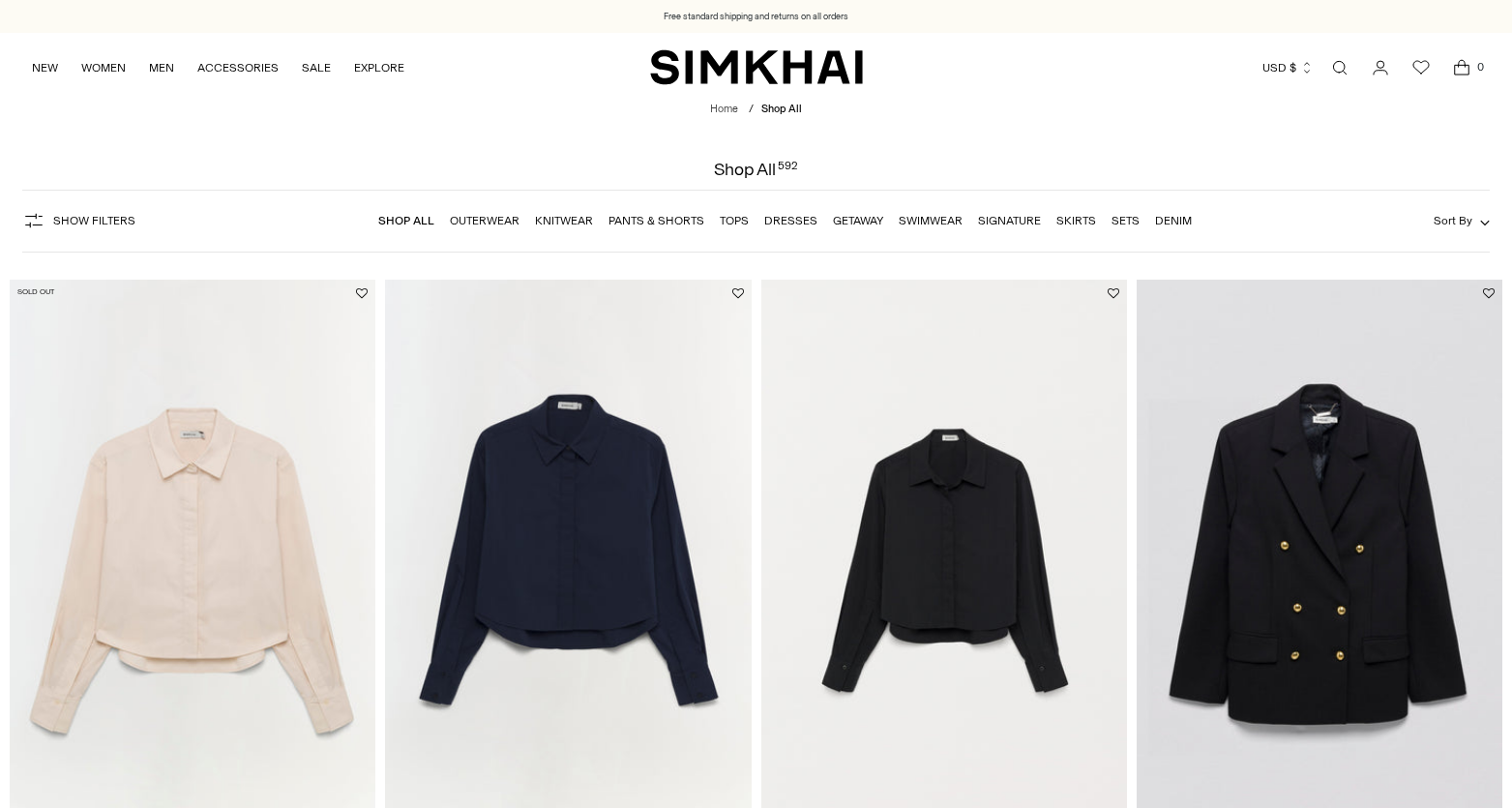 scroll, scrollTop: 0, scrollLeft: 0, axis: both 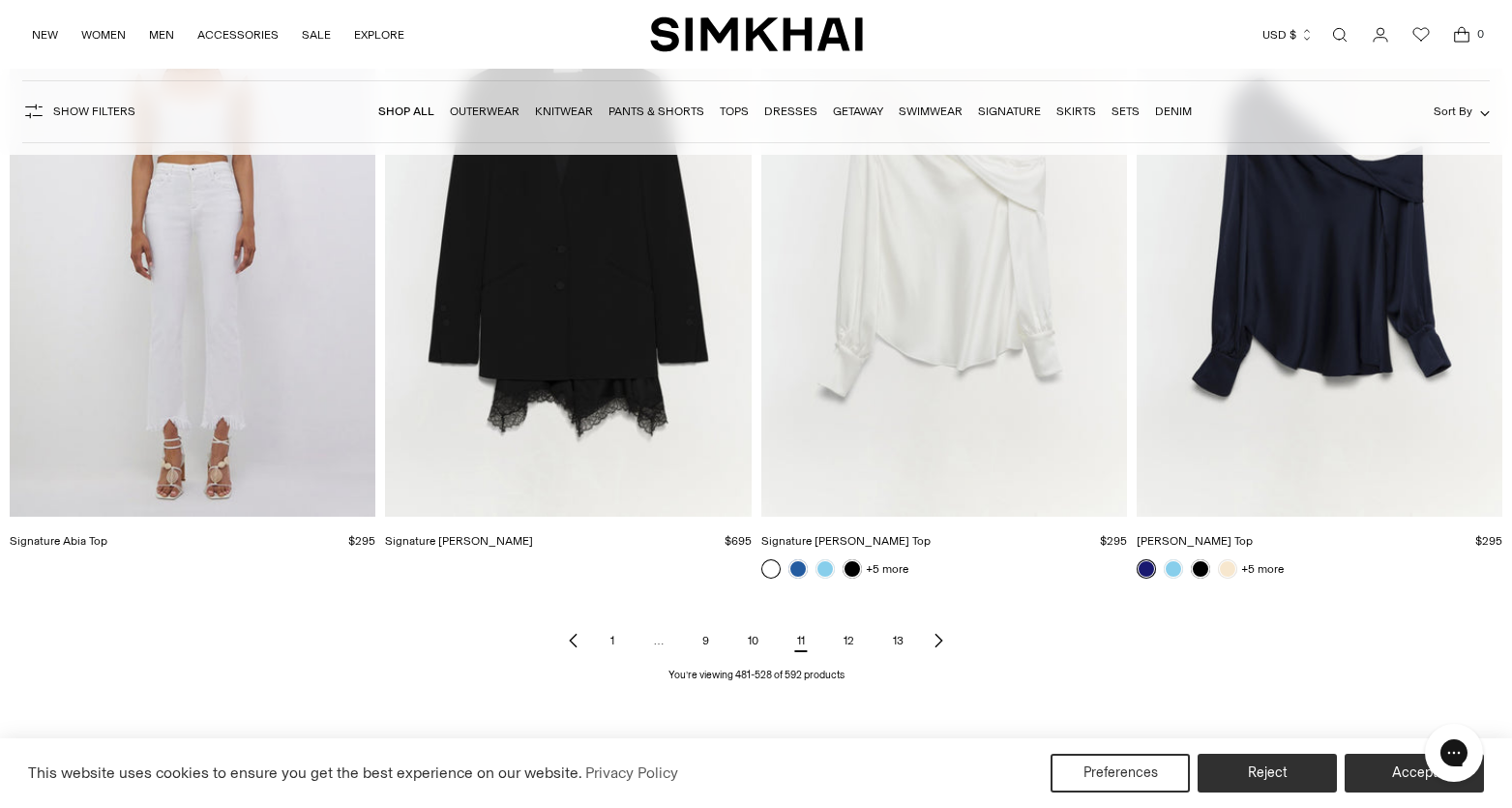 click on "12" at bounding box center (848, 641) 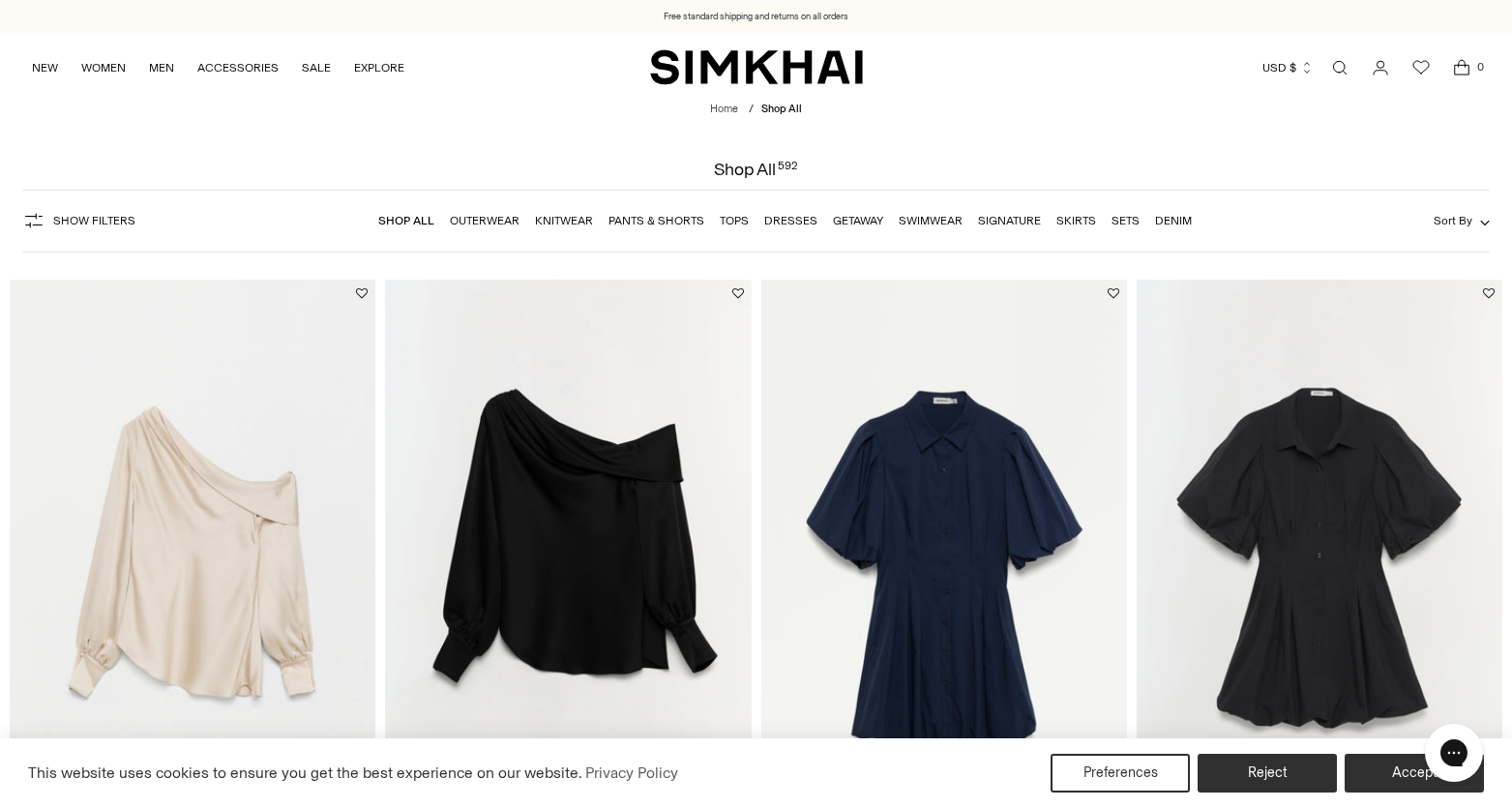 scroll, scrollTop: 0, scrollLeft: 0, axis: both 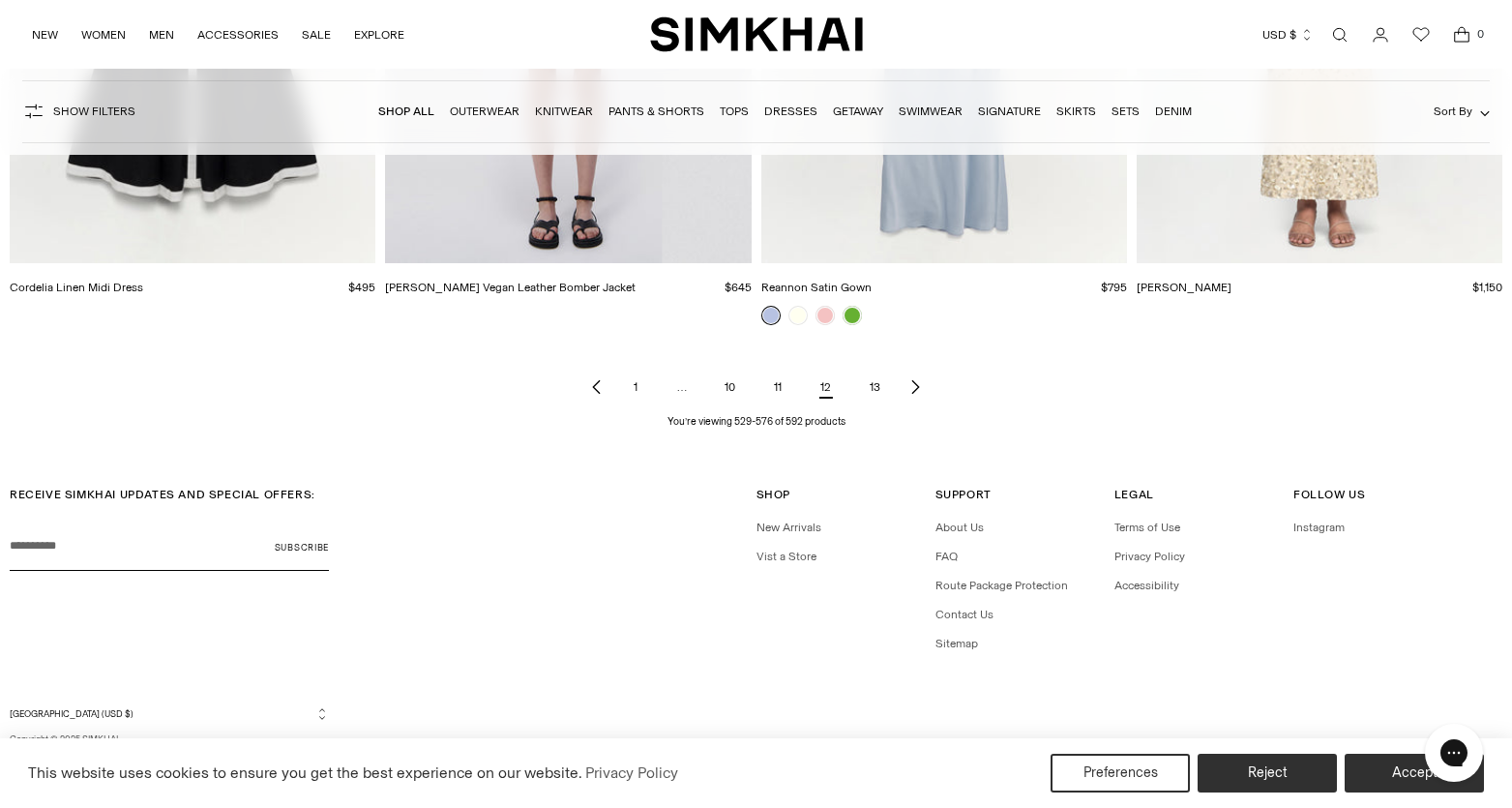 click on "13" at bounding box center (875, 387) 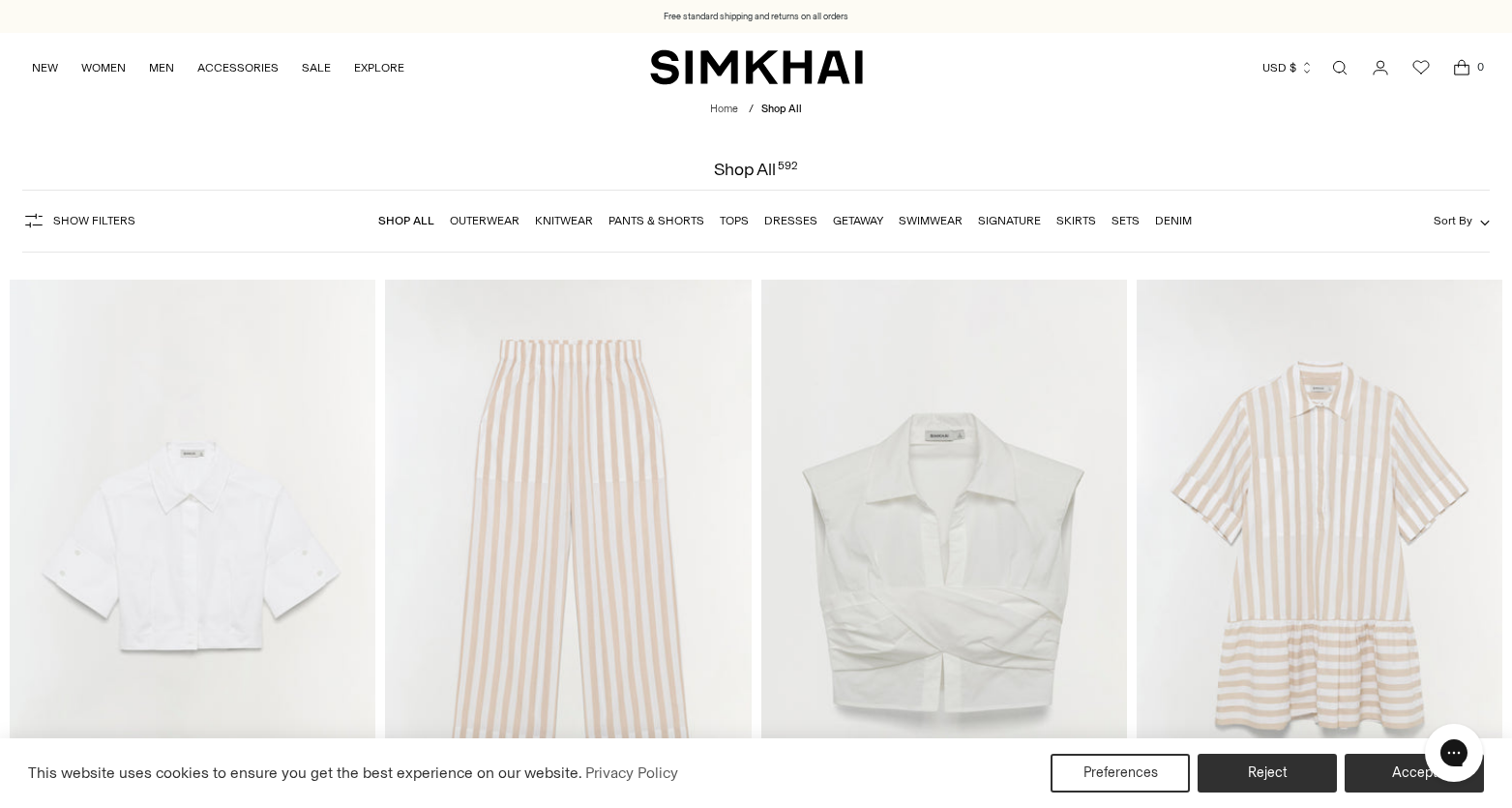scroll, scrollTop: 0, scrollLeft: 0, axis: both 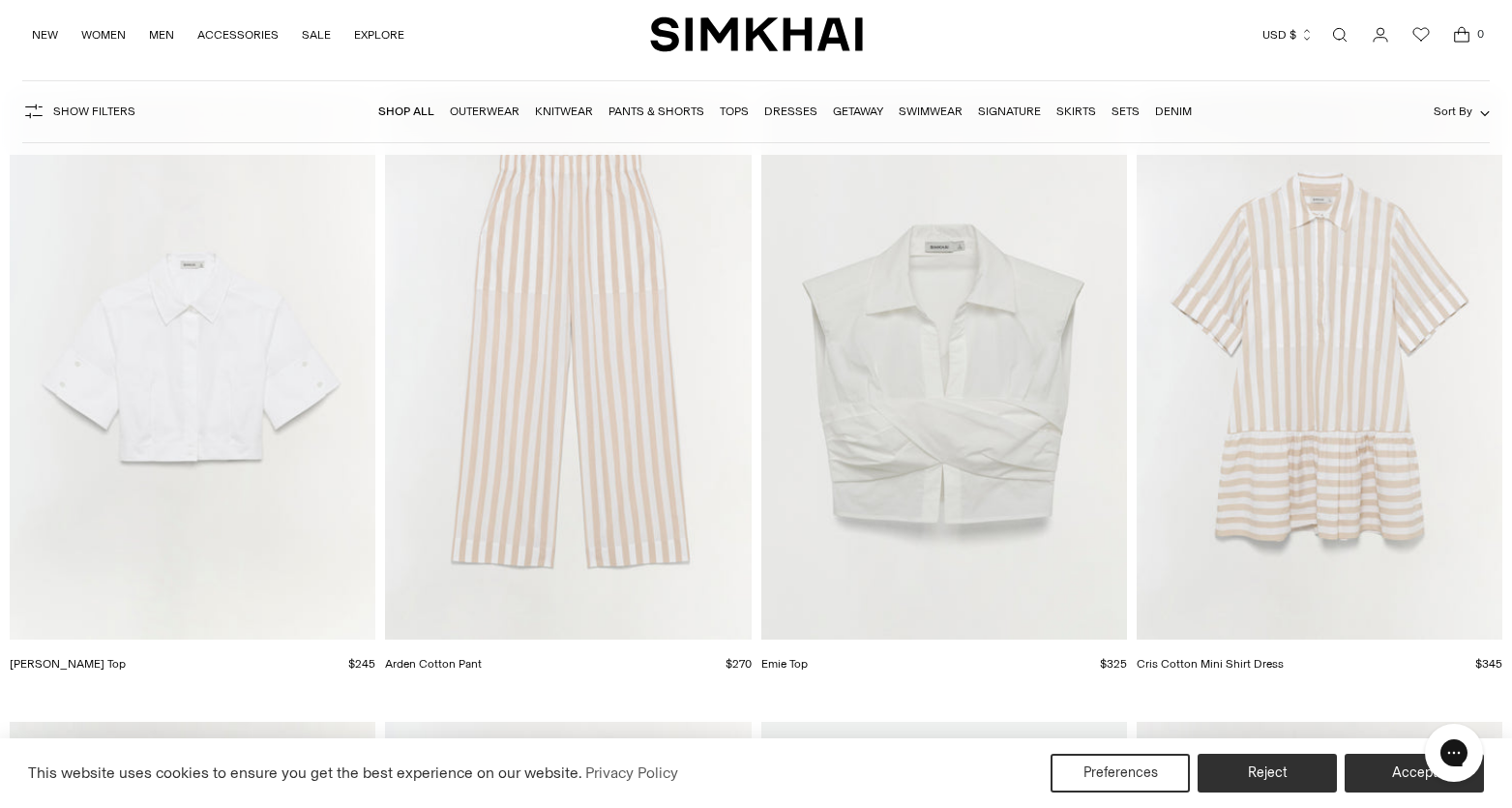 click at bounding box center [0, 0] 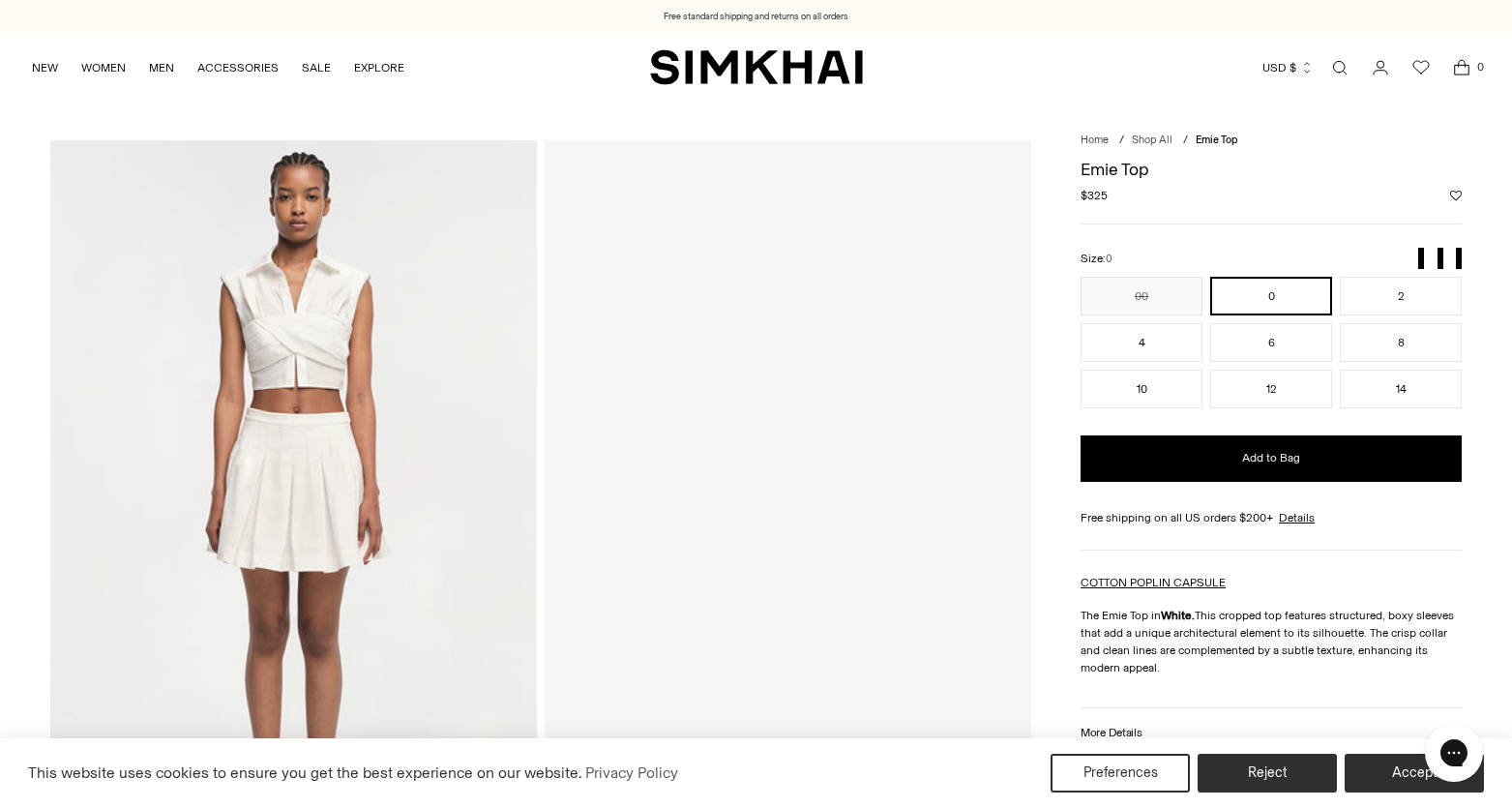 scroll, scrollTop: 0, scrollLeft: 0, axis: both 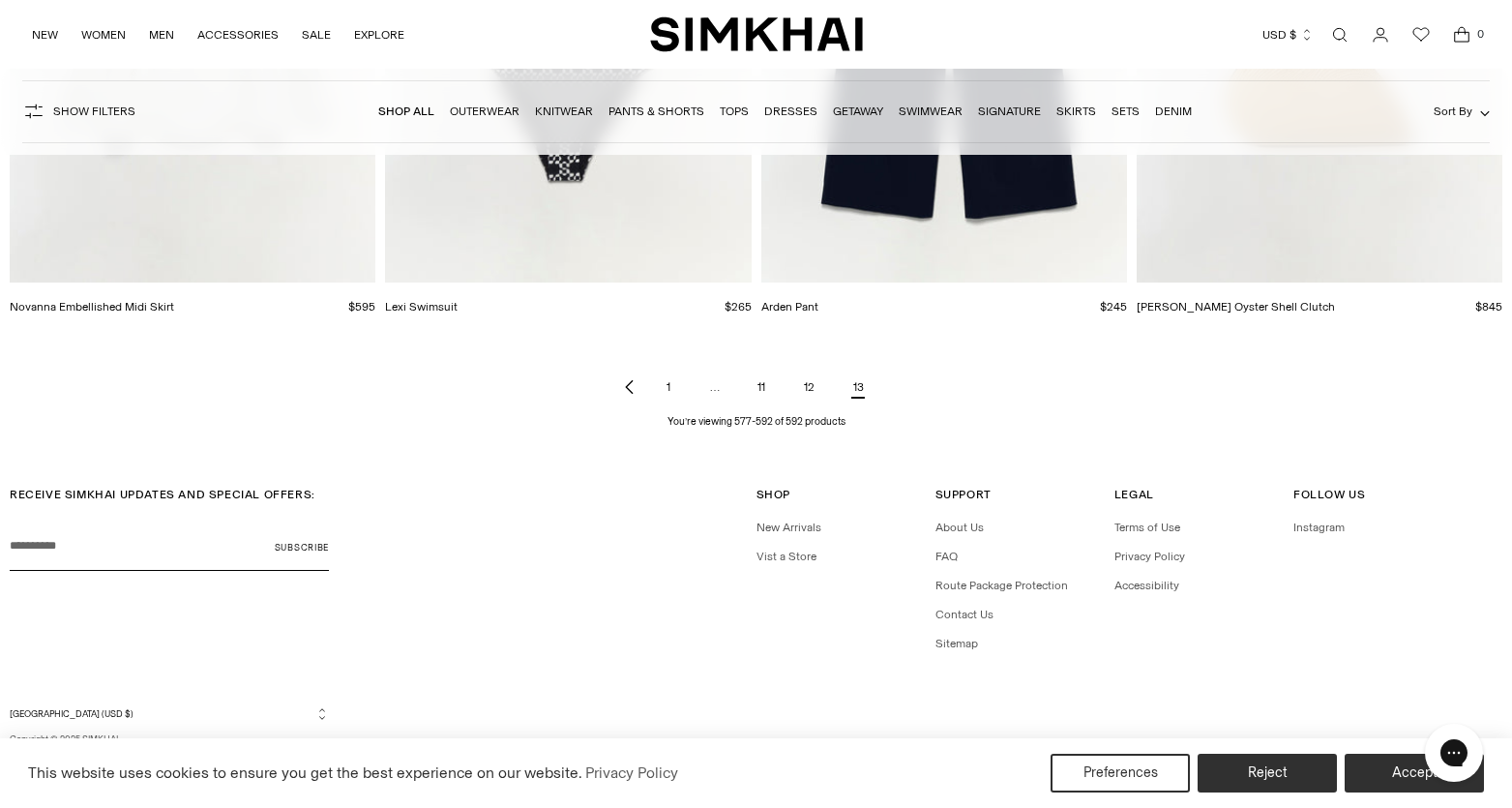 click on "12" at bounding box center (809, 387) 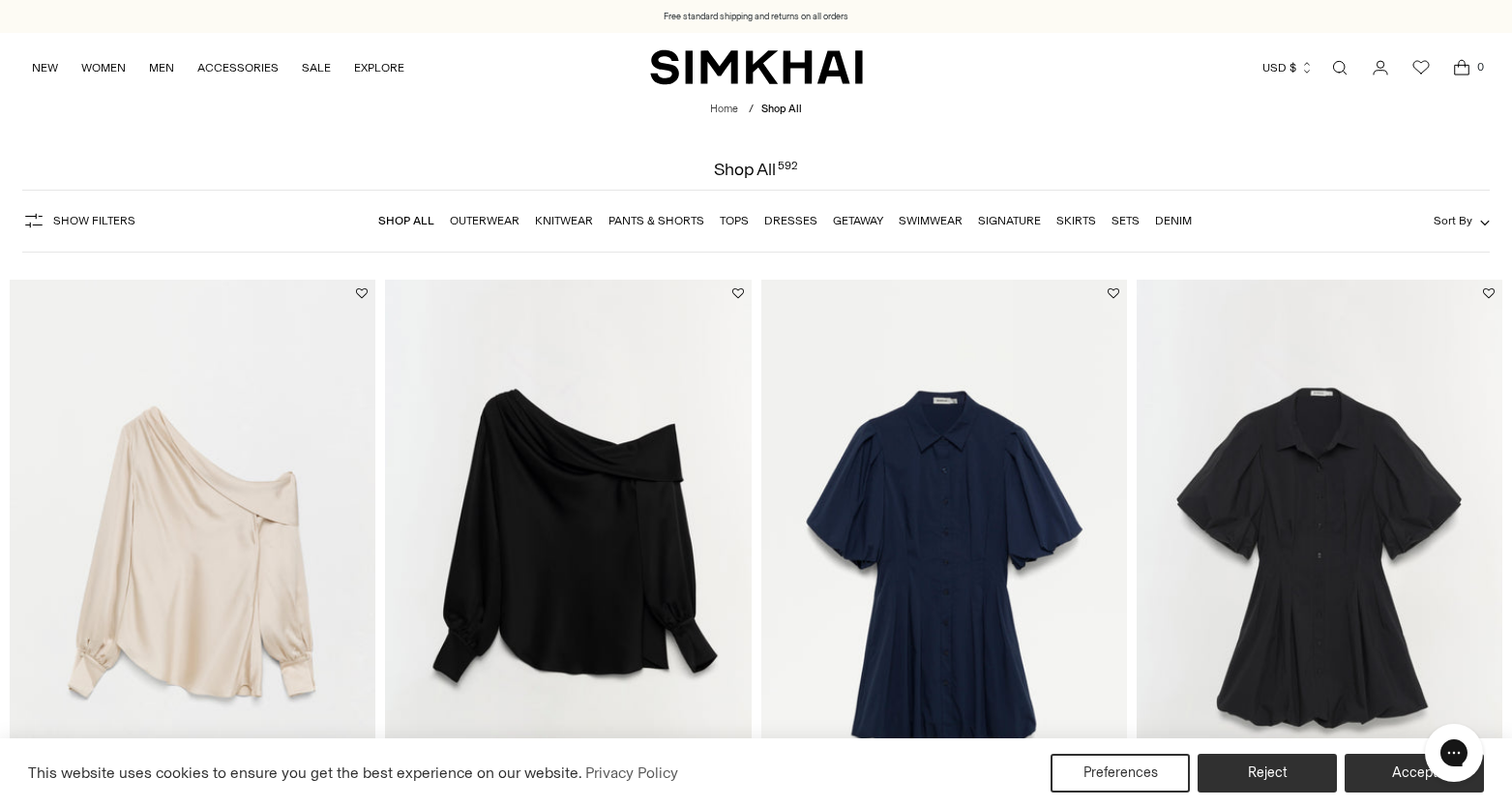 scroll, scrollTop: 0, scrollLeft: 0, axis: both 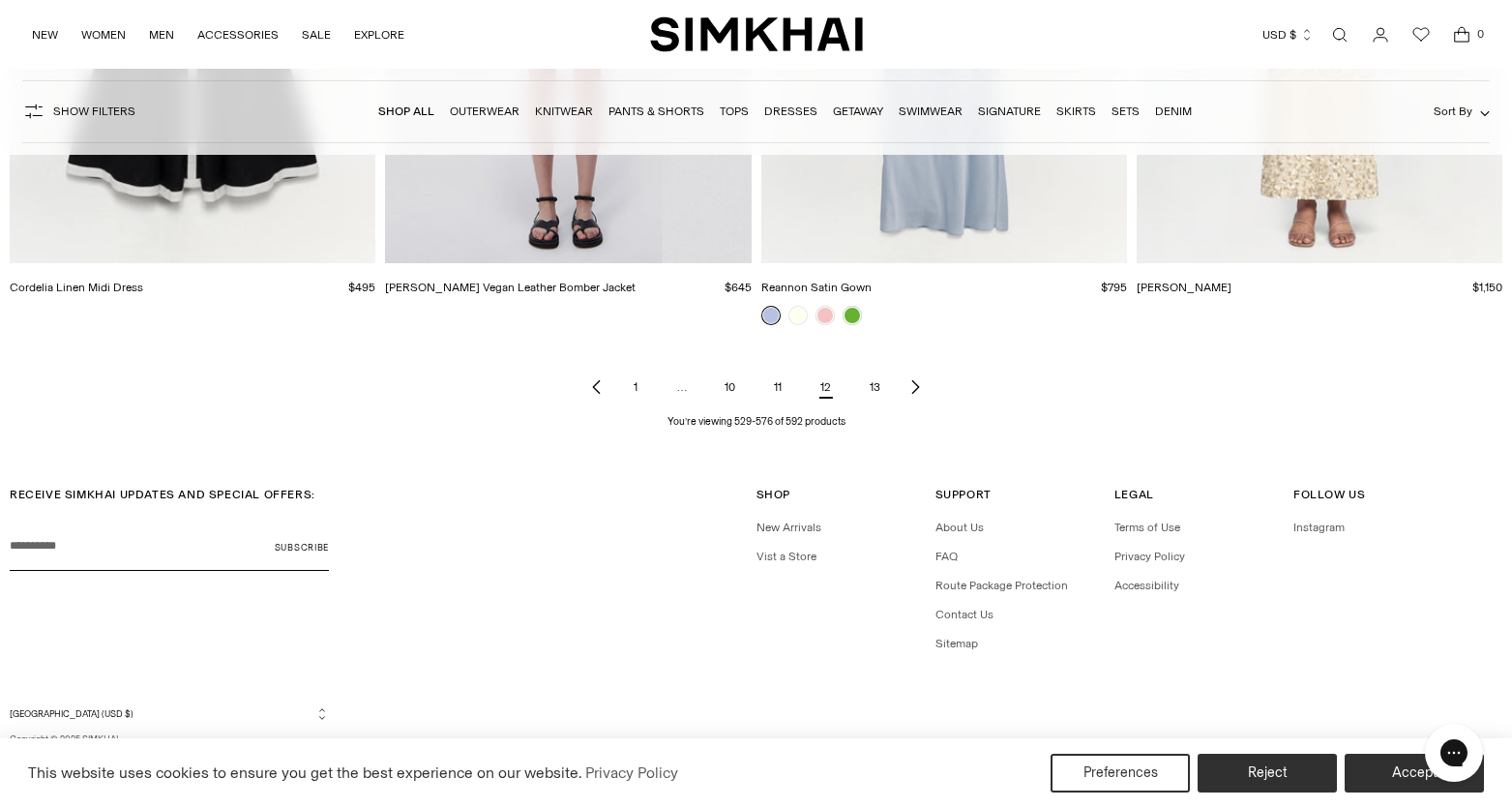 click at bounding box center [812, 315] 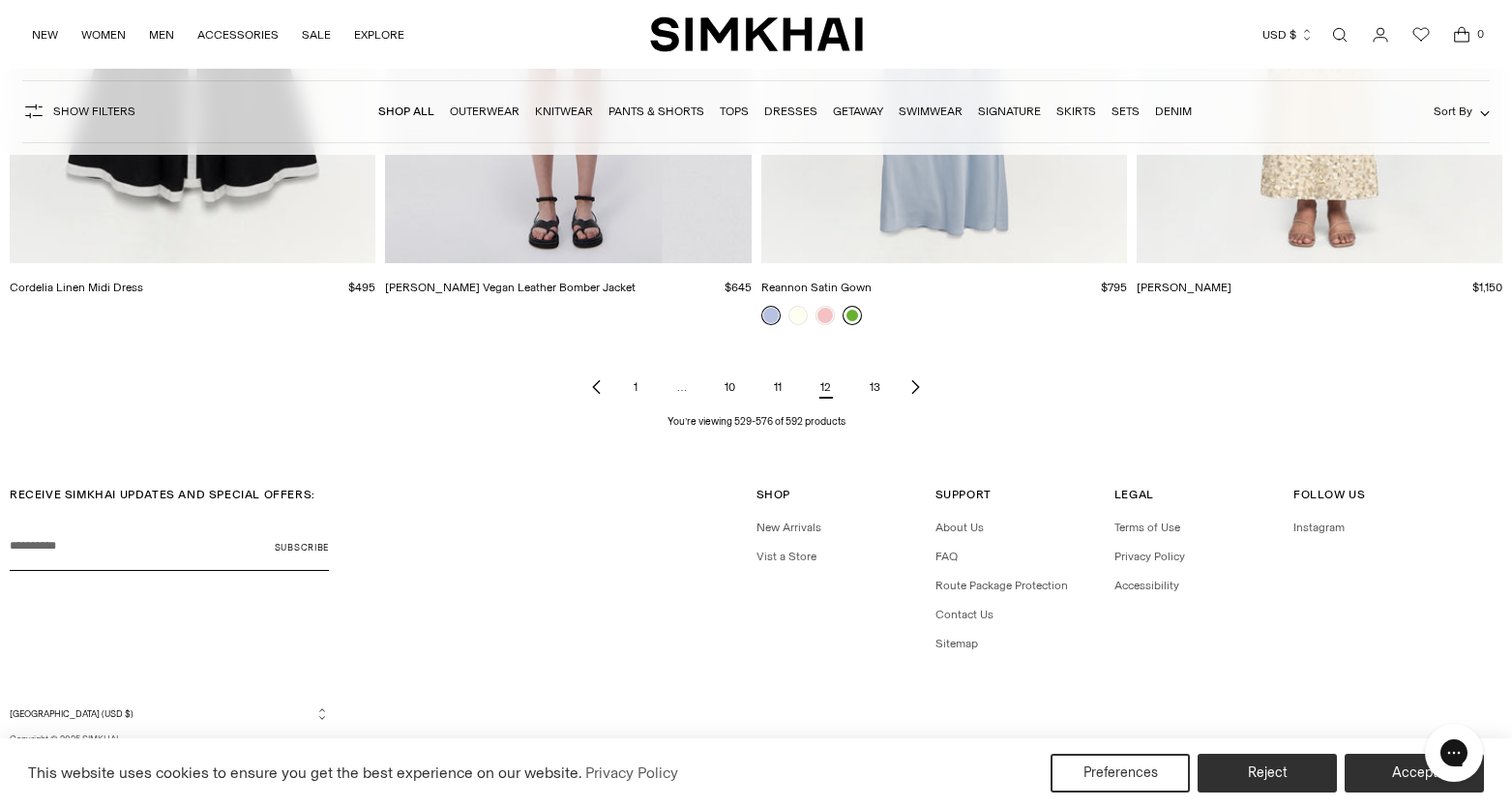 click at bounding box center (852, 315) 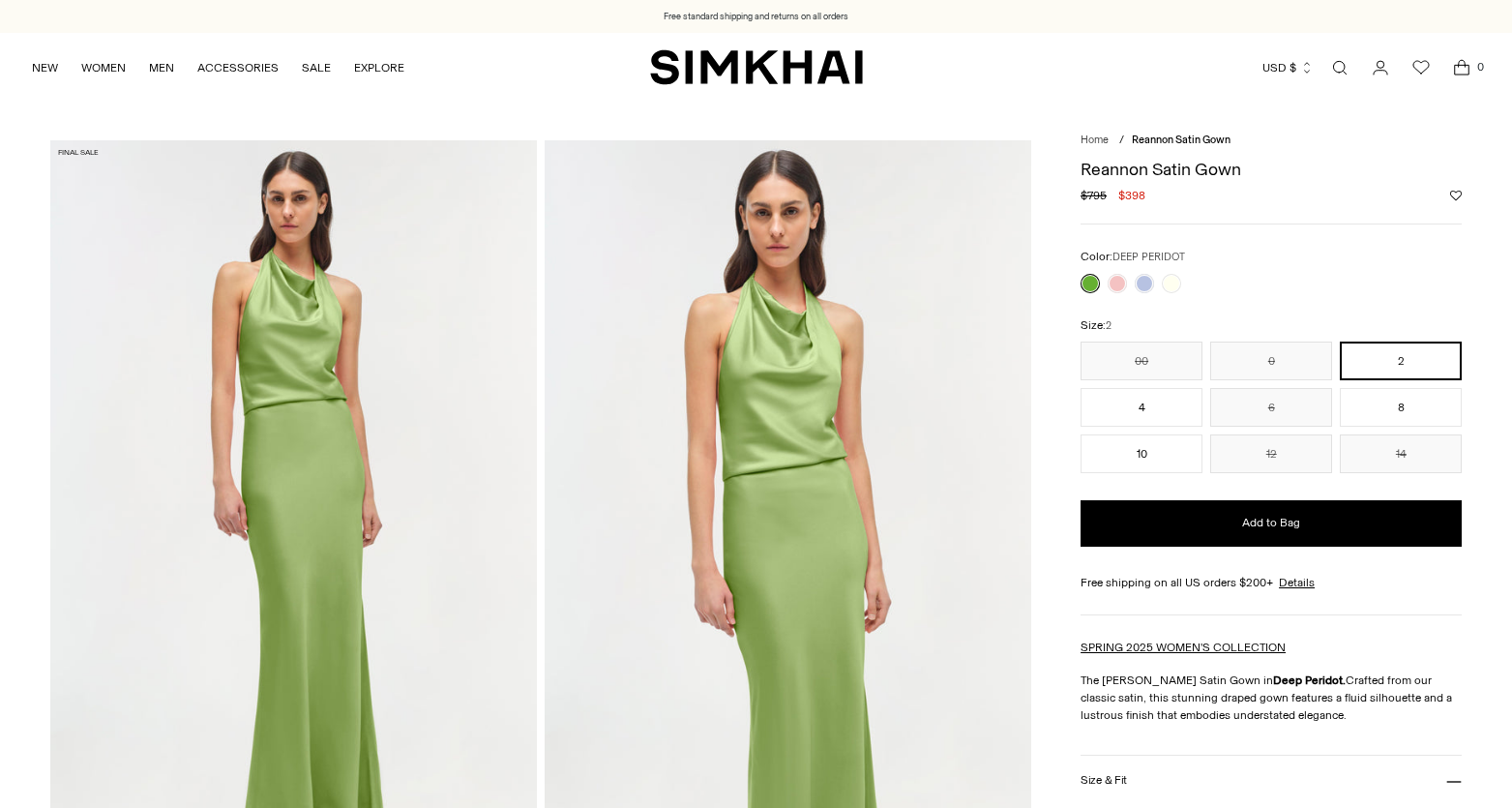 scroll, scrollTop: 0, scrollLeft: 0, axis: both 